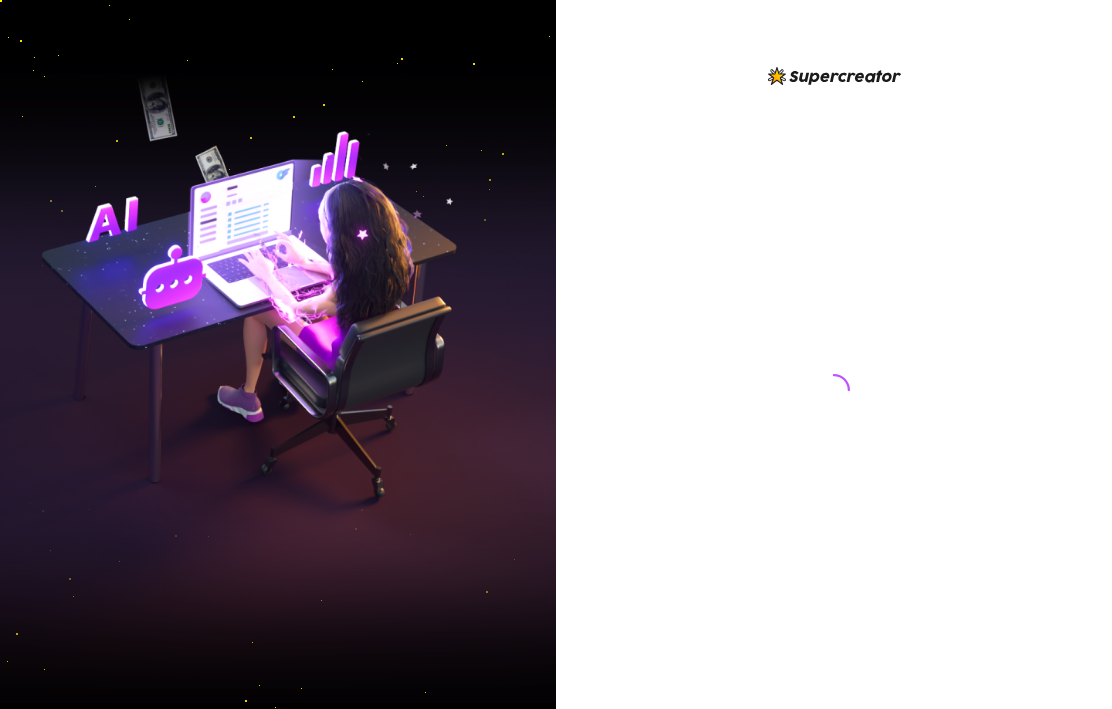scroll, scrollTop: 0, scrollLeft: 0, axis: both 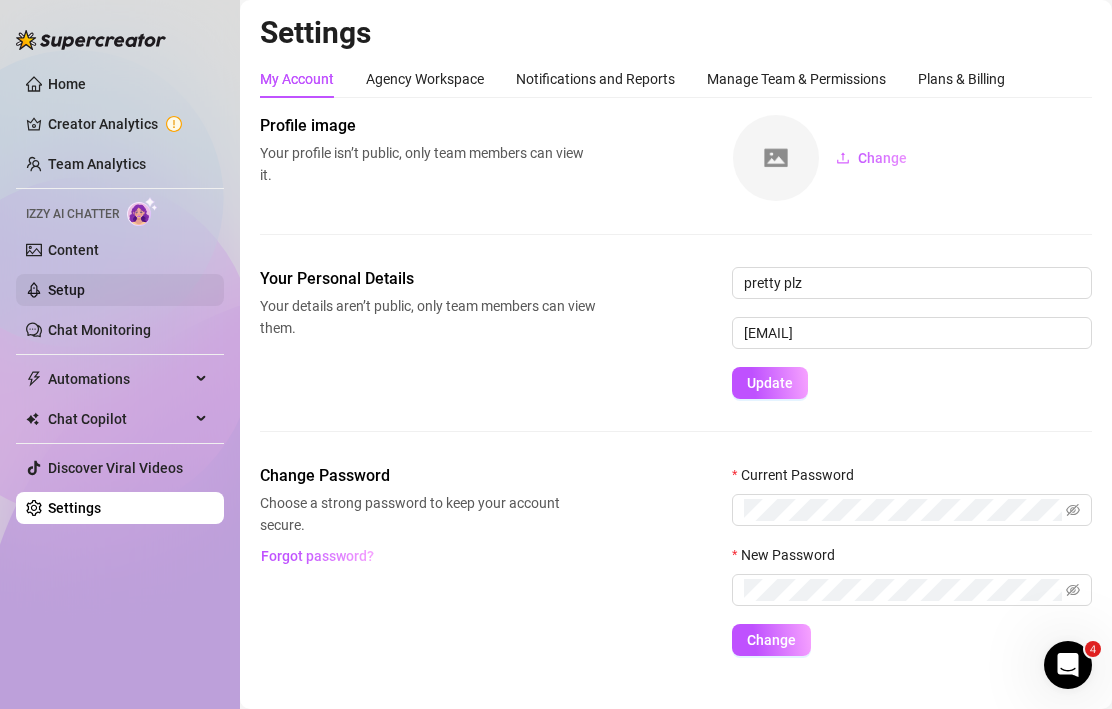 click on "Setup" at bounding box center [66, 290] 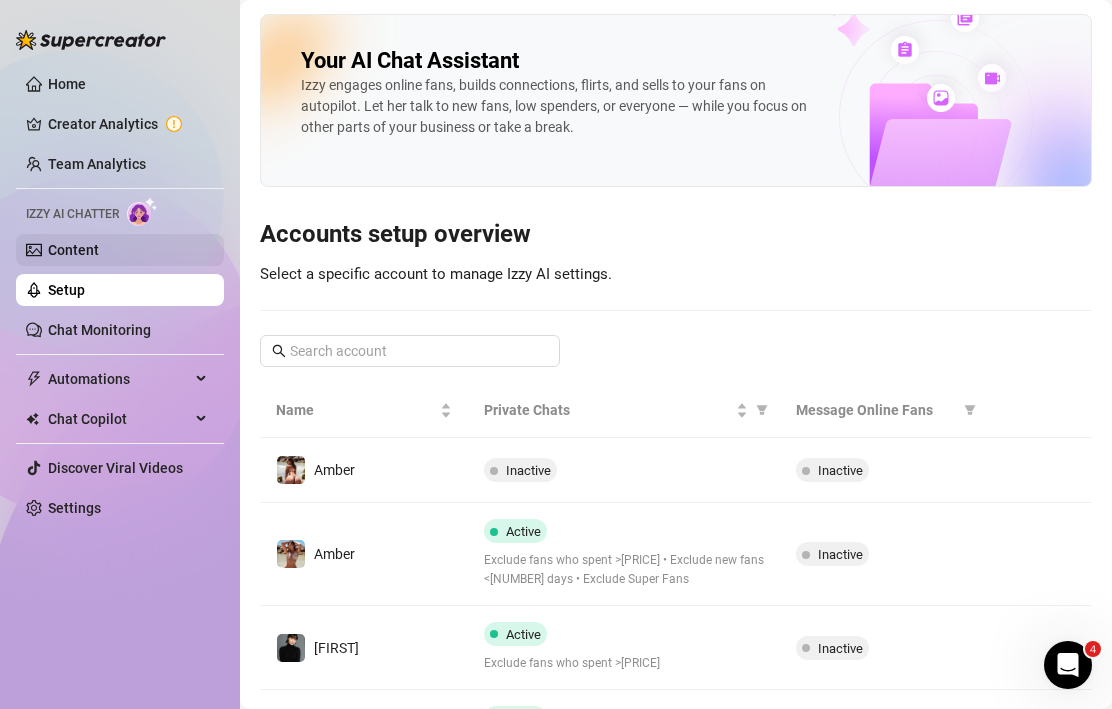 click on "Content" at bounding box center [73, 250] 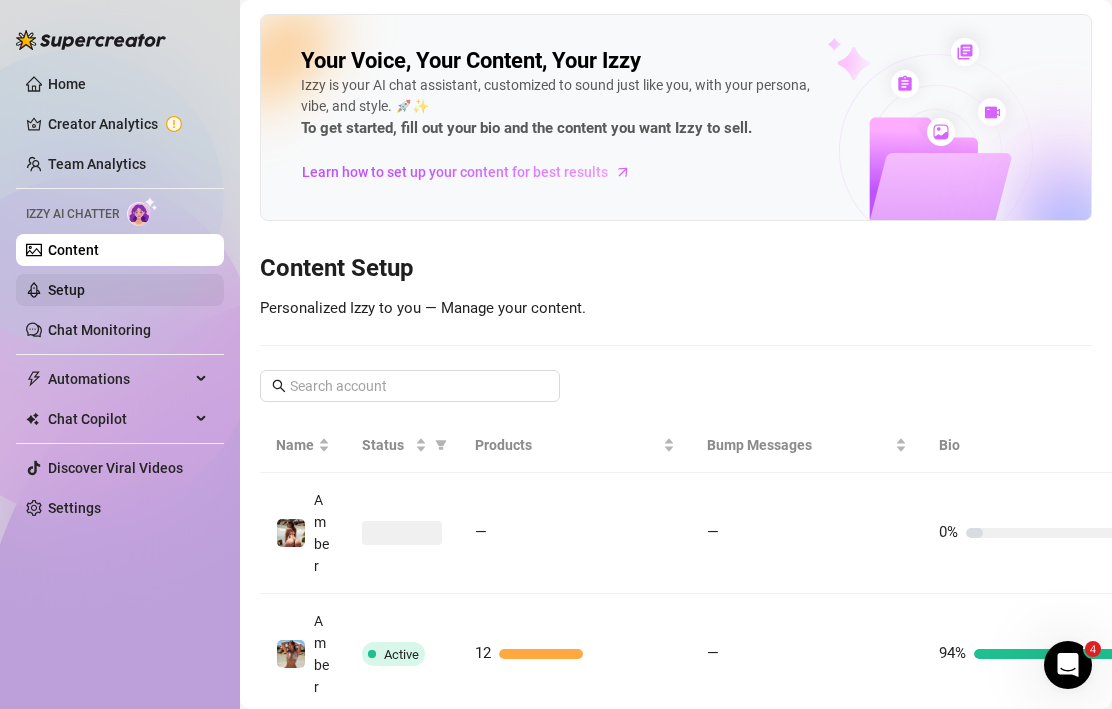 click on "Setup" at bounding box center [66, 290] 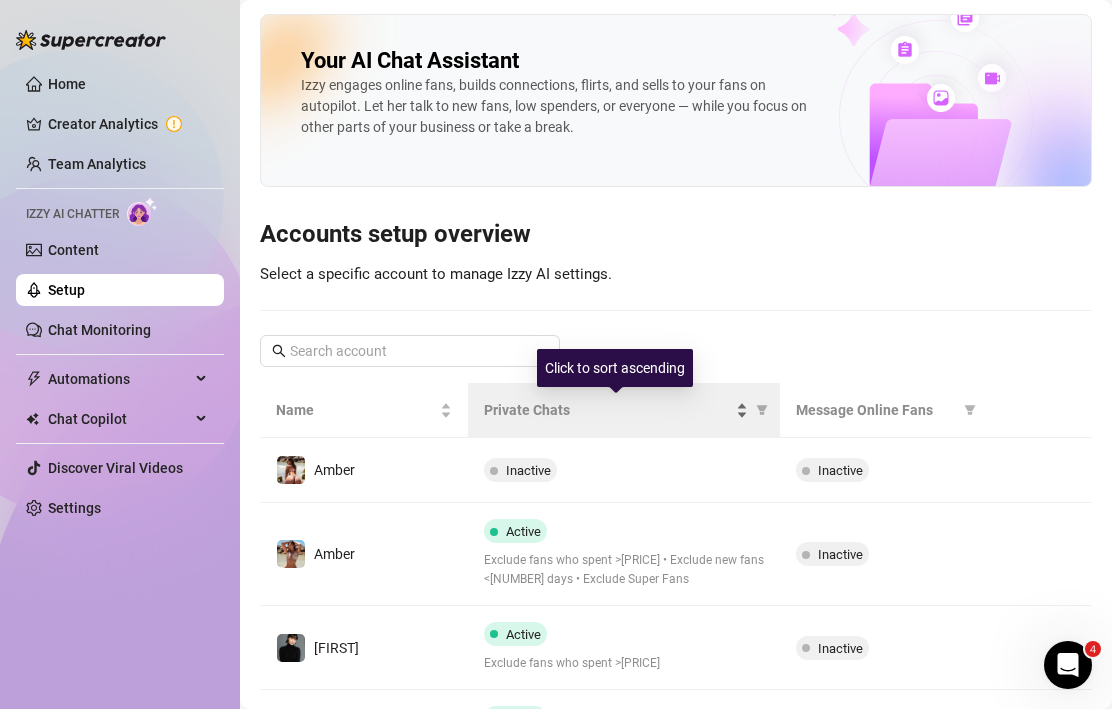 scroll, scrollTop: 363, scrollLeft: 0, axis: vertical 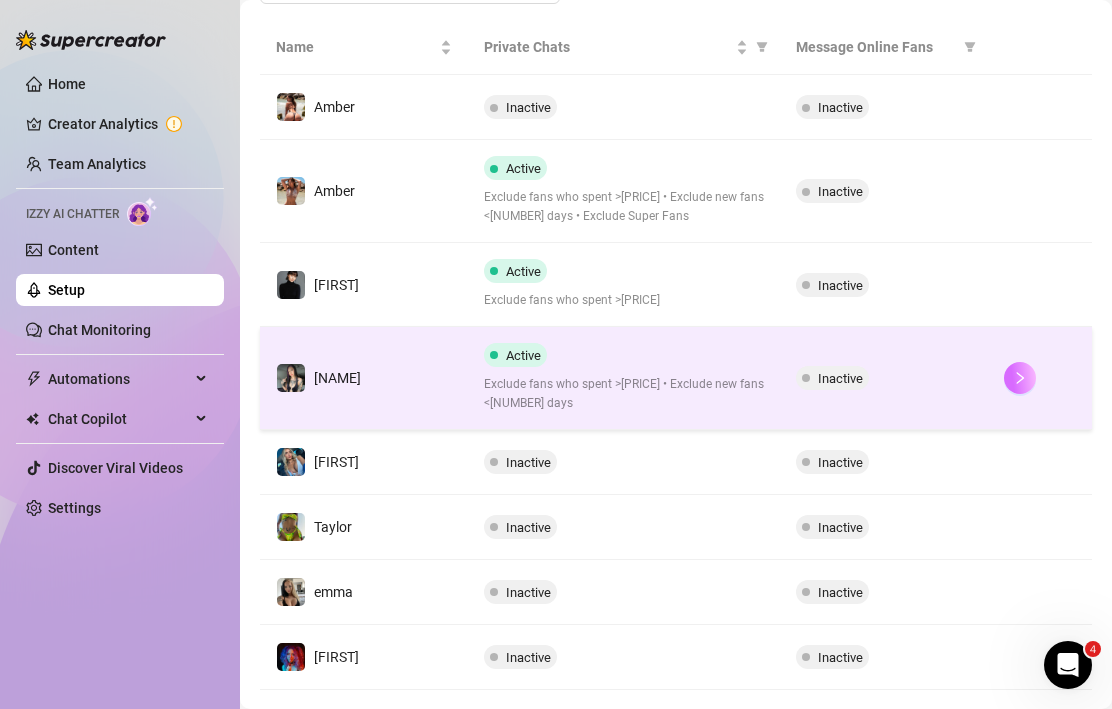 click 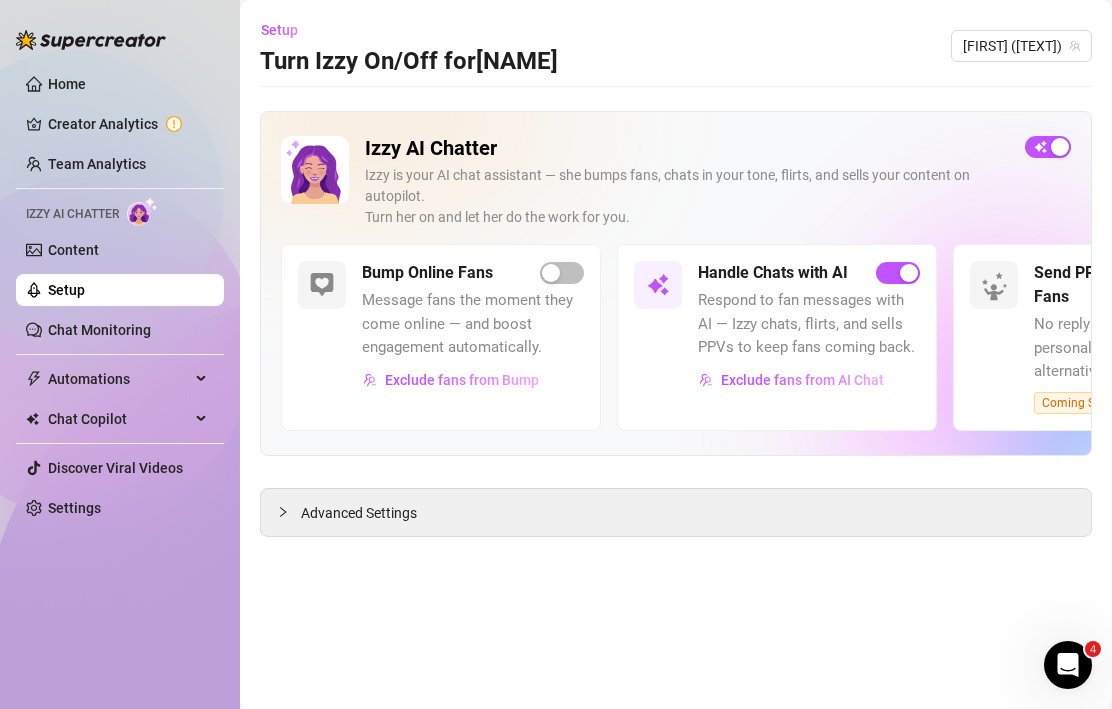 scroll, scrollTop: 0, scrollLeft: 0, axis: both 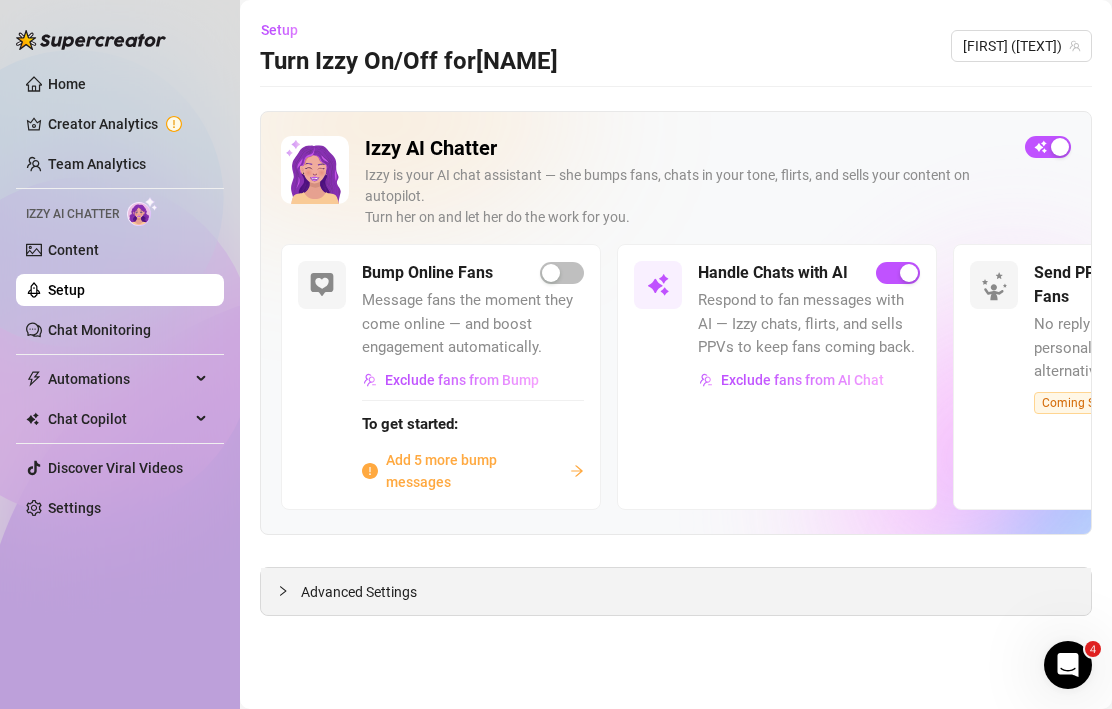 click 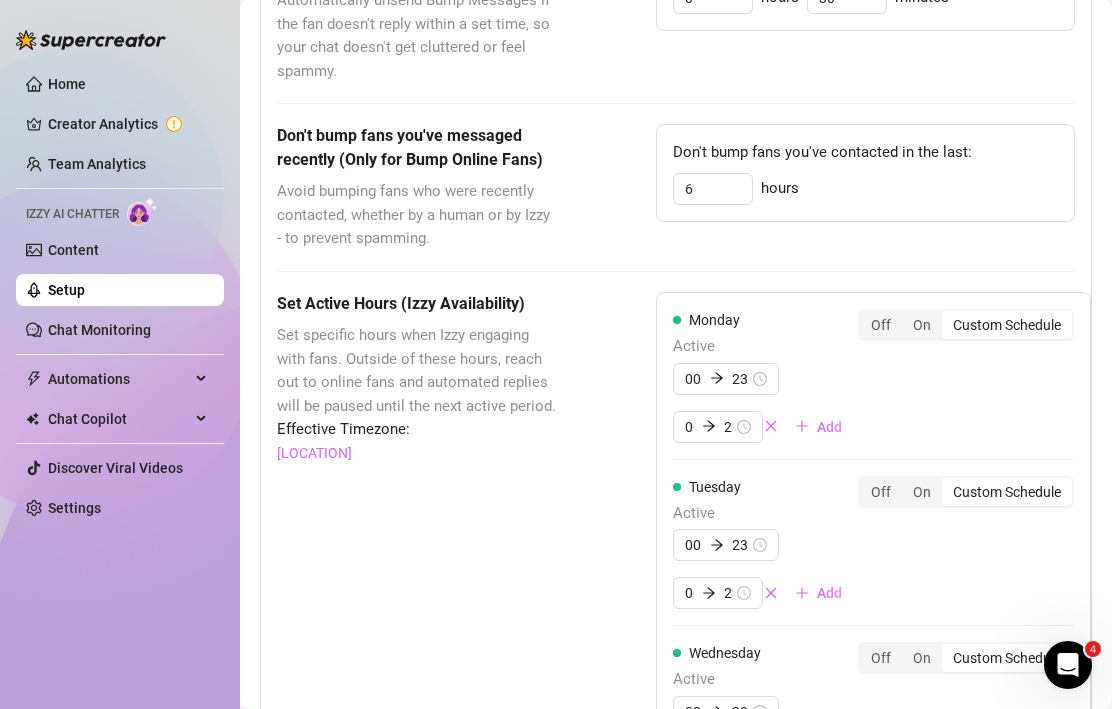 scroll, scrollTop: 1253, scrollLeft: 0, axis: vertical 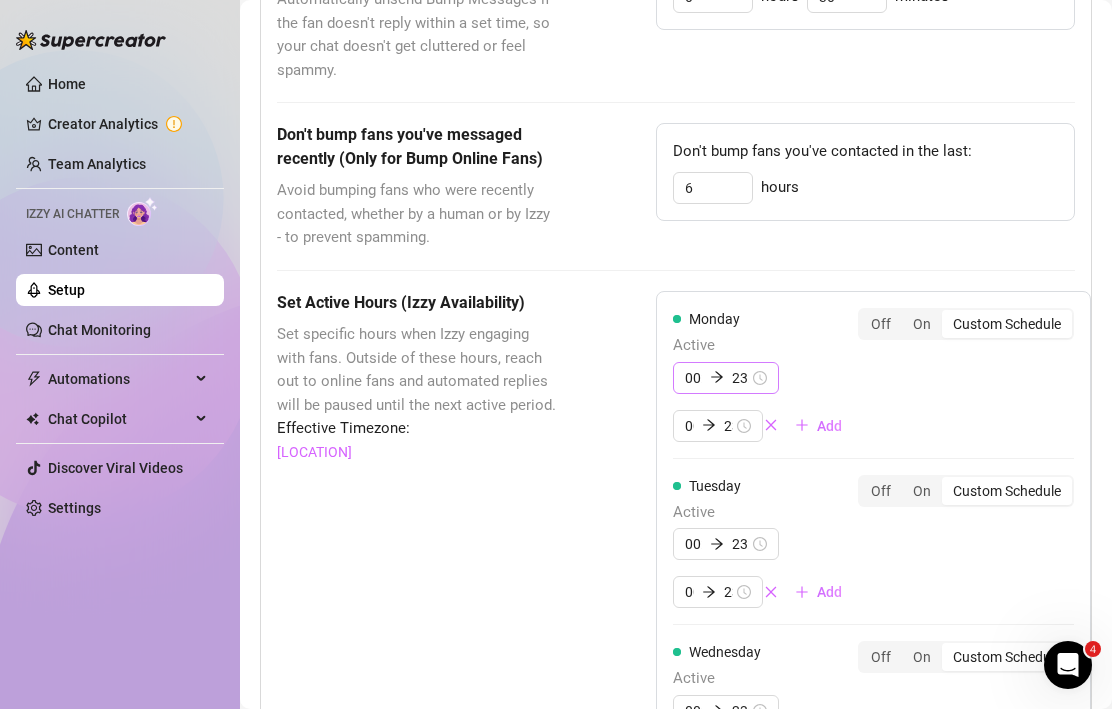 click on "00:00 23:59" at bounding box center [726, 378] 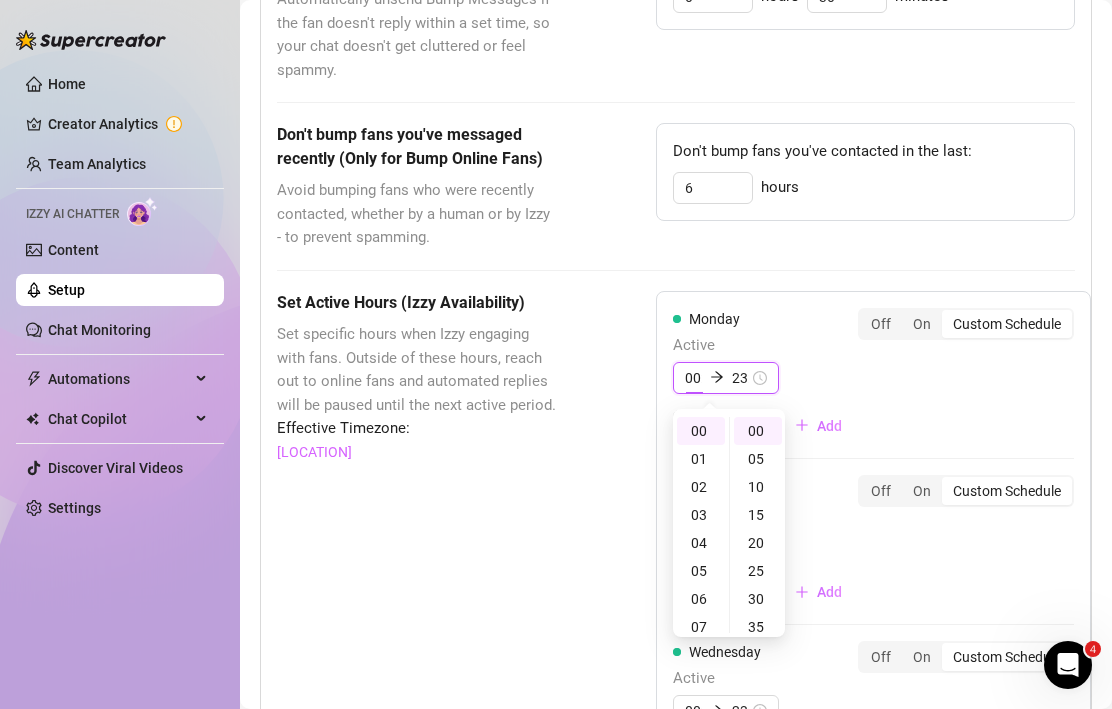 scroll, scrollTop: 0, scrollLeft: 18, axis: horizontal 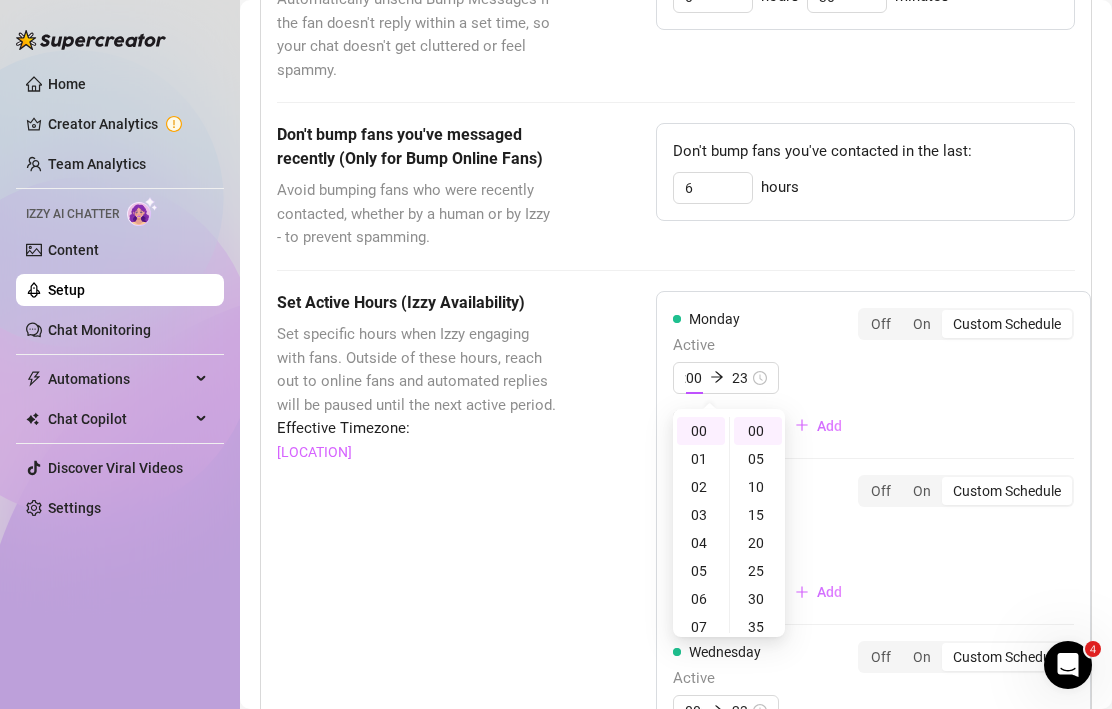 click on "00:00 23:59 00:00 23:59 Add" at bounding box center (765, 402) 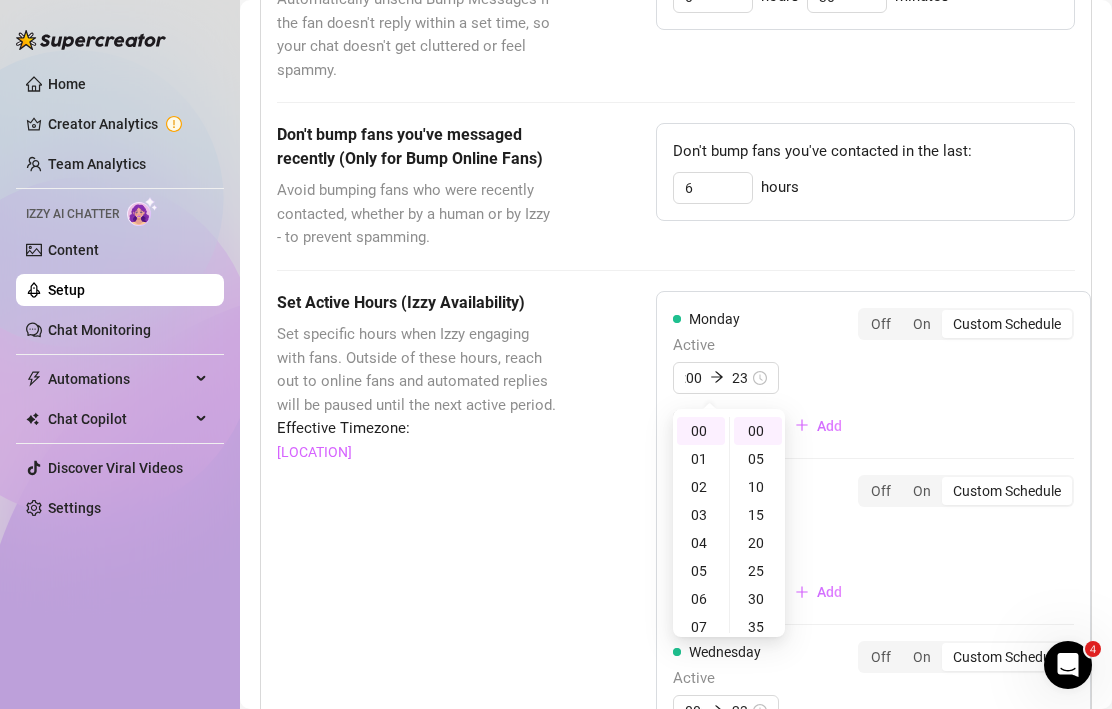scroll, scrollTop: 0, scrollLeft: 0, axis: both 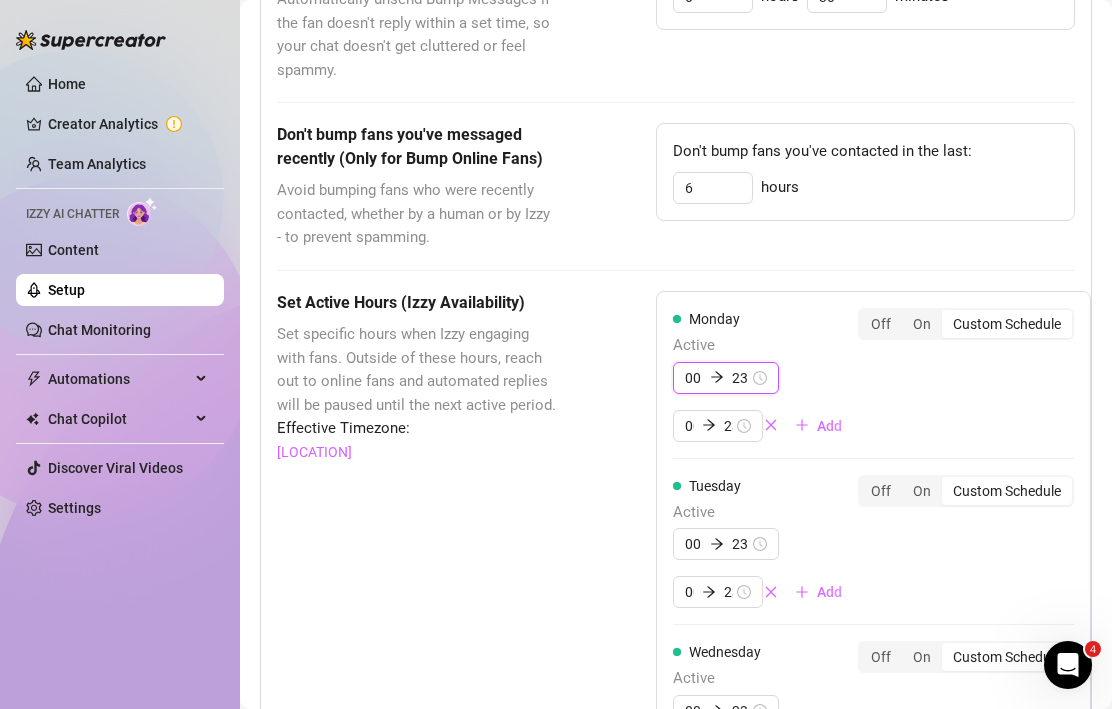 click on "00:00" at bounding box center [693, 378] 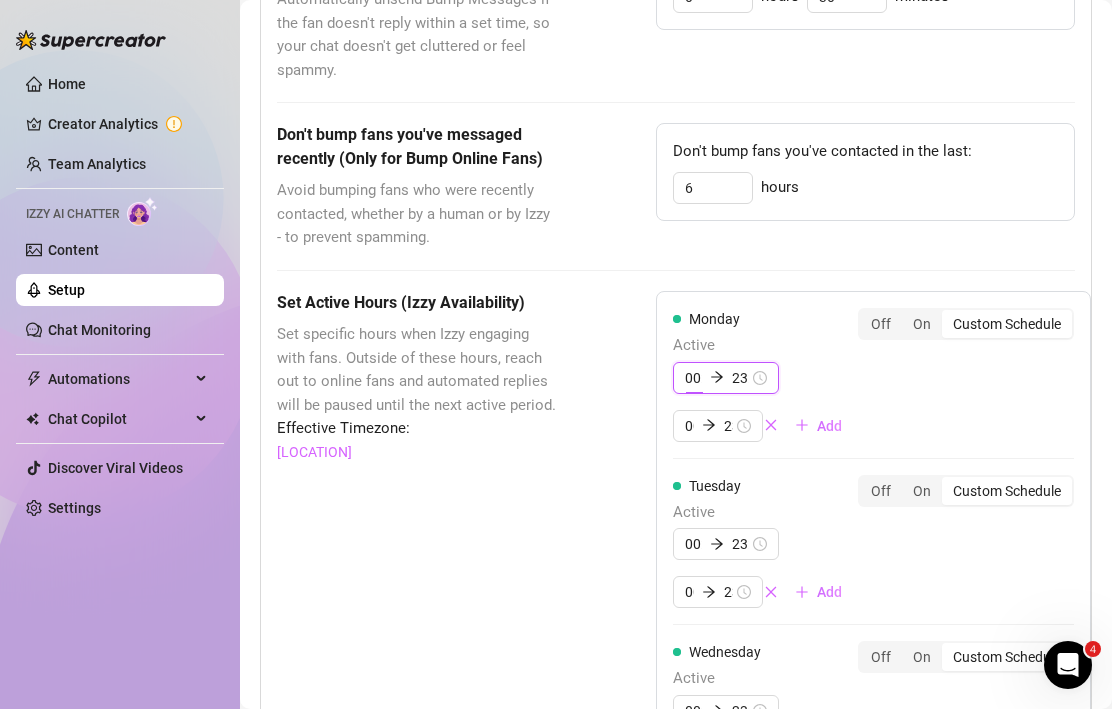 click on "00:00 23:59" at bounding box center (726, 378) 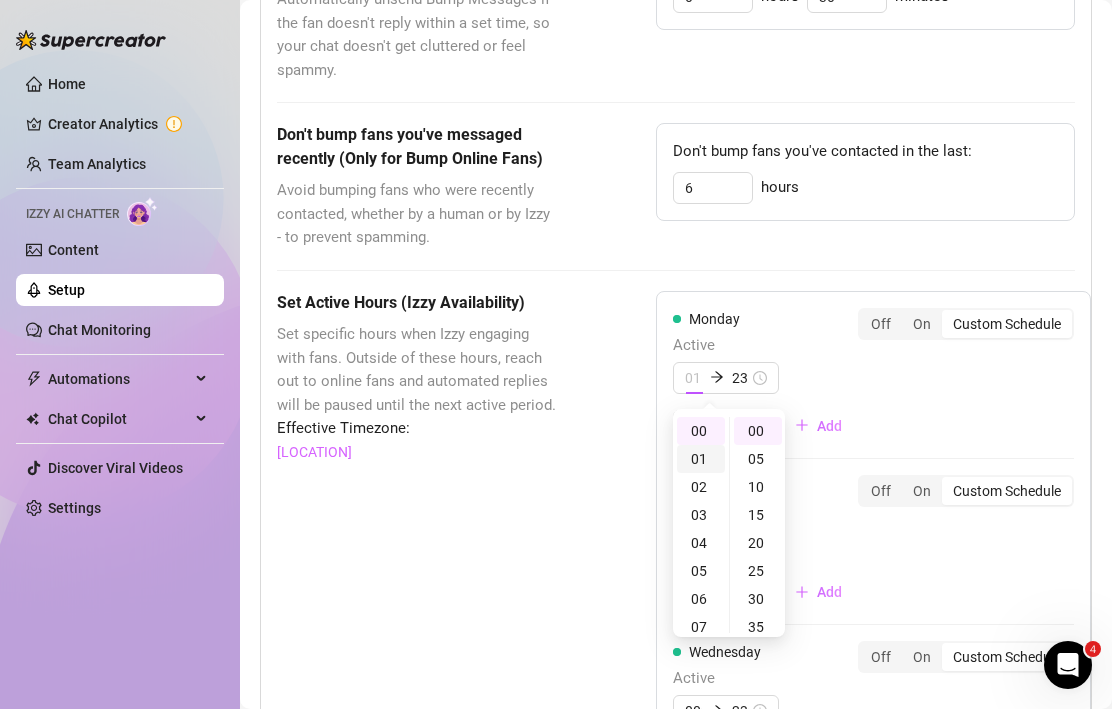 click on "01" at bounding box center [701, 459] 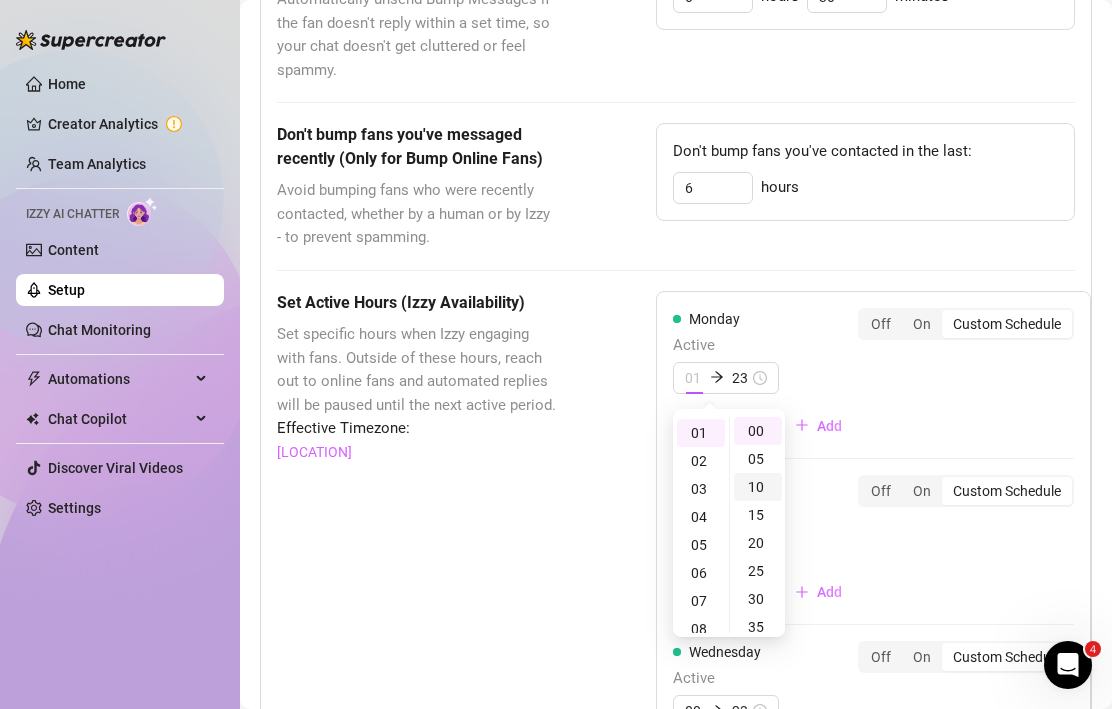 scroll, scrollTop: 28, scrollLeft: 0, axis: vertical 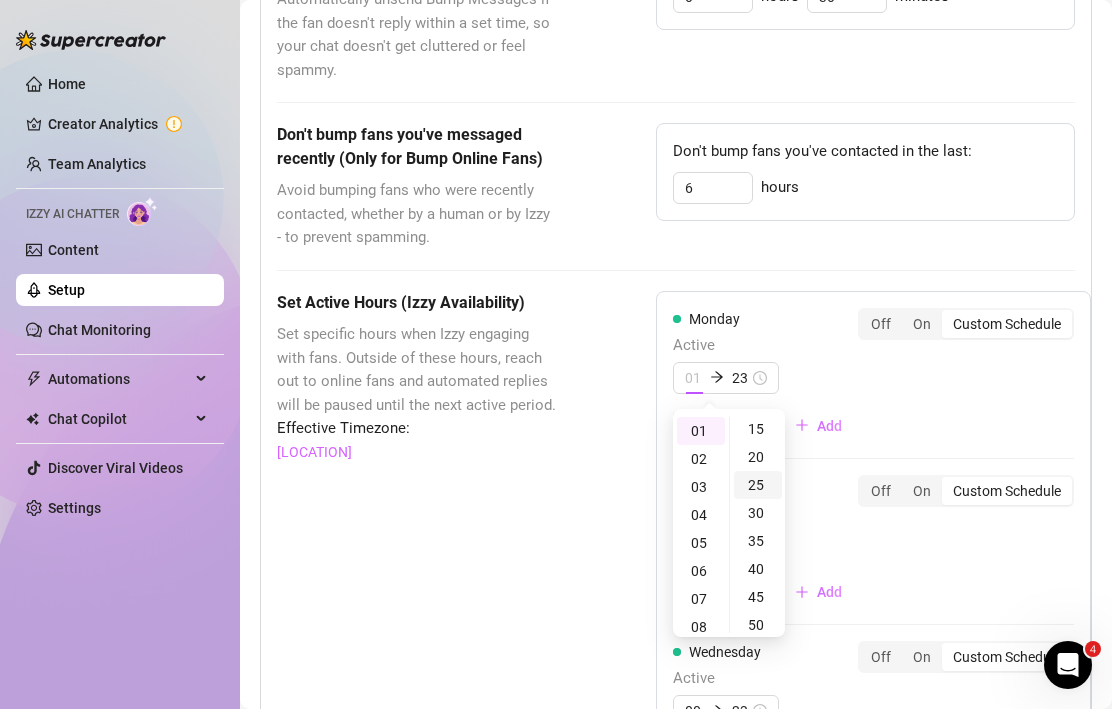 click on "25" at bounding box center (758, 485) 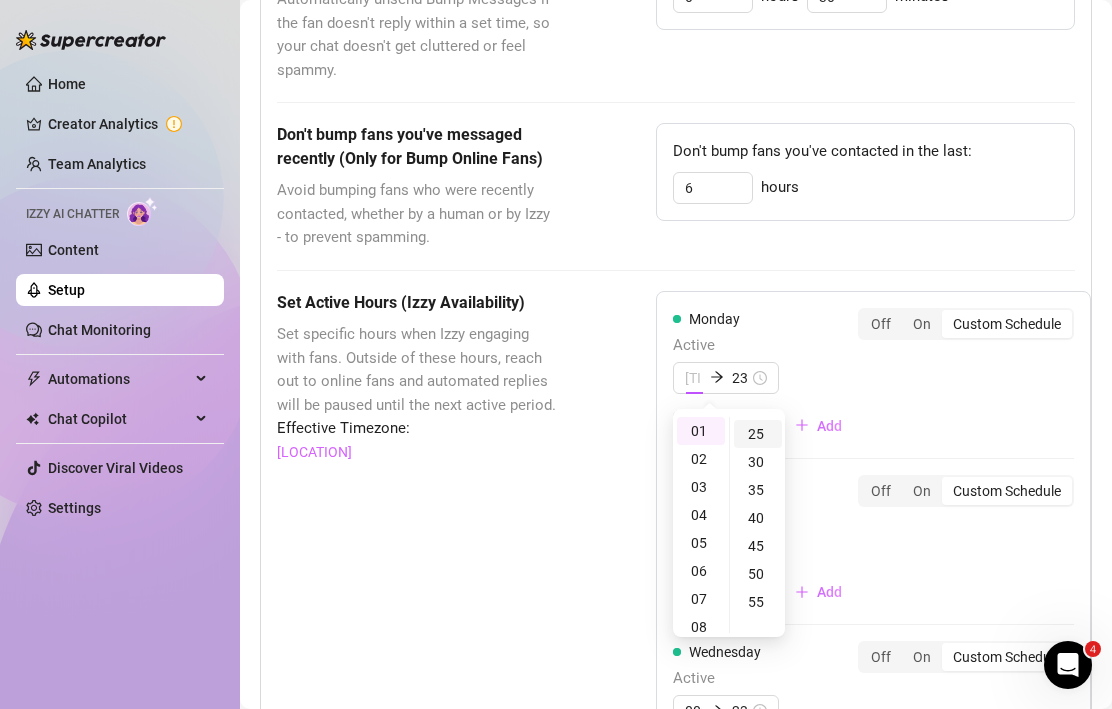 scroll, scrollTop: 140, scrollLeft: 0, axis: vertical 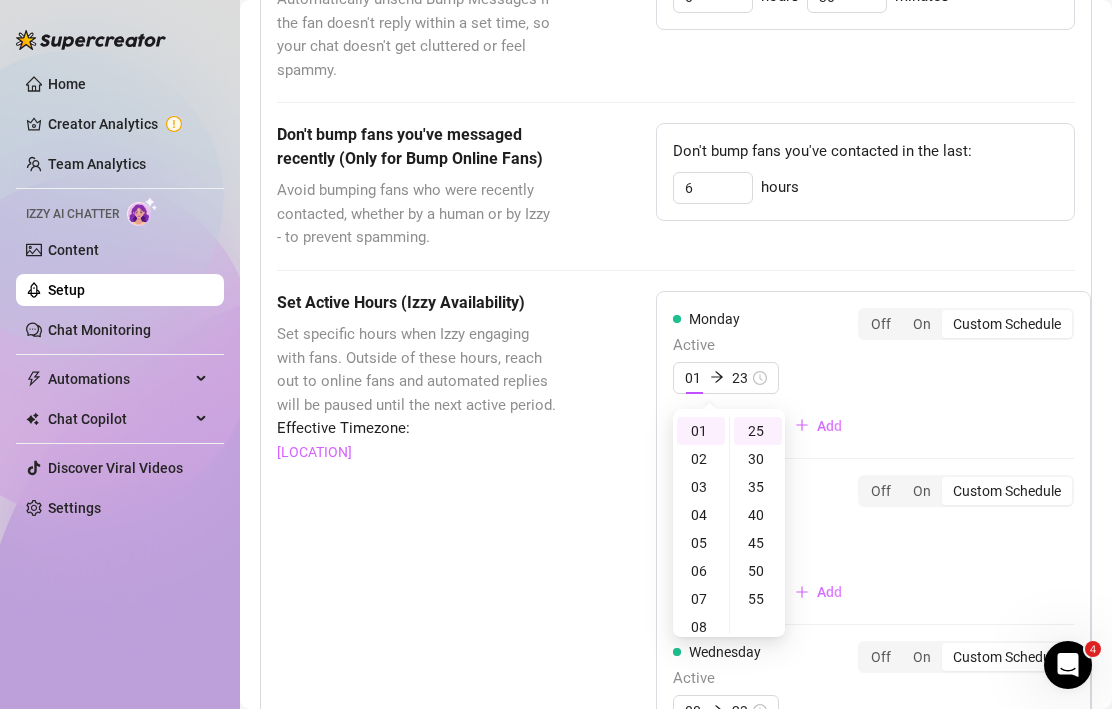 click on "[TIME] [TIME] [TIME] [TIME] Add" at bounding box center [765, 402] 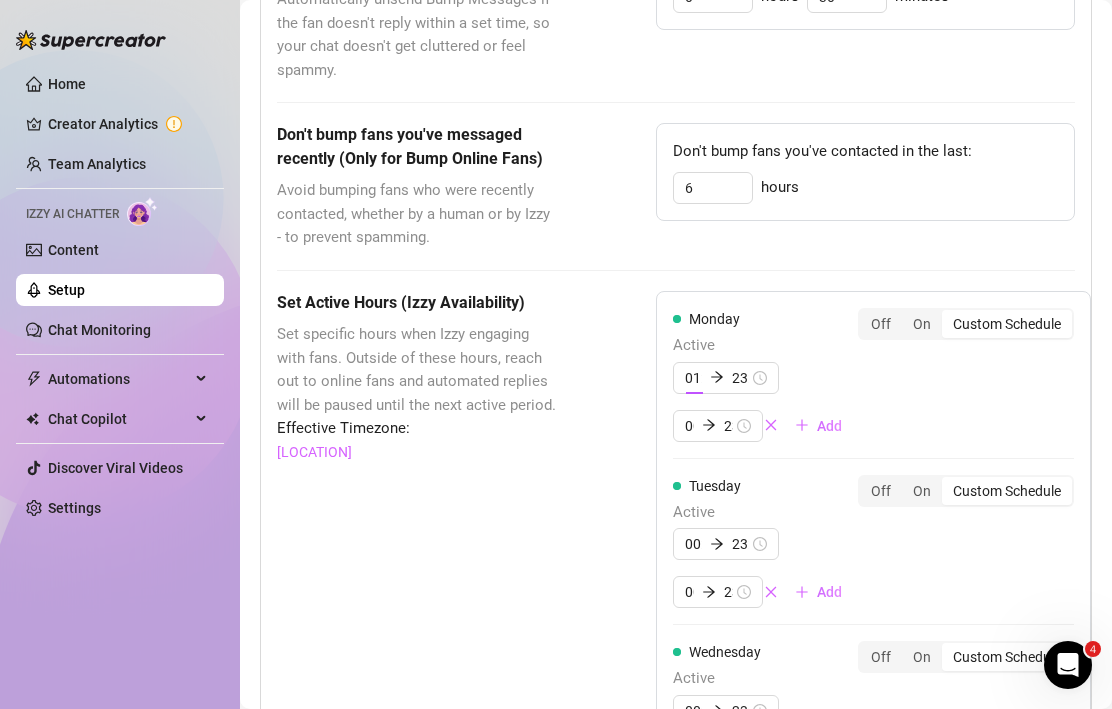 click on "[TIME] [TIME] [TIME] [TIME] Add" at bounding box center (765, 402) 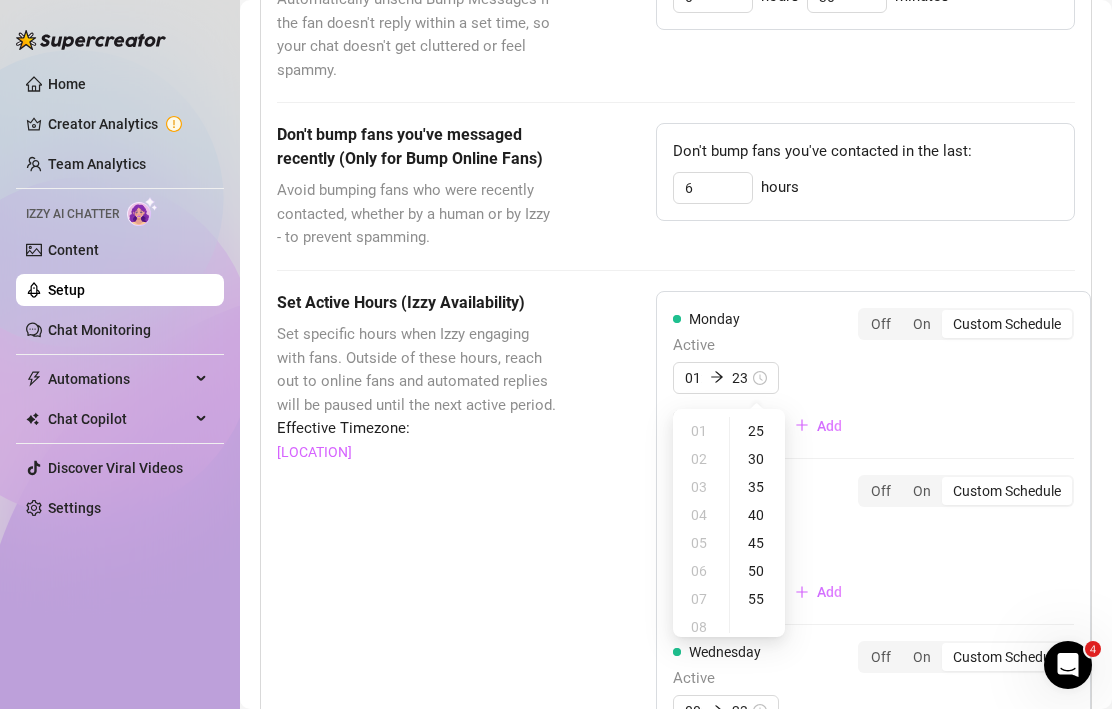 scroll, scrollTop: 0, scrollLeft: 0, axis: both 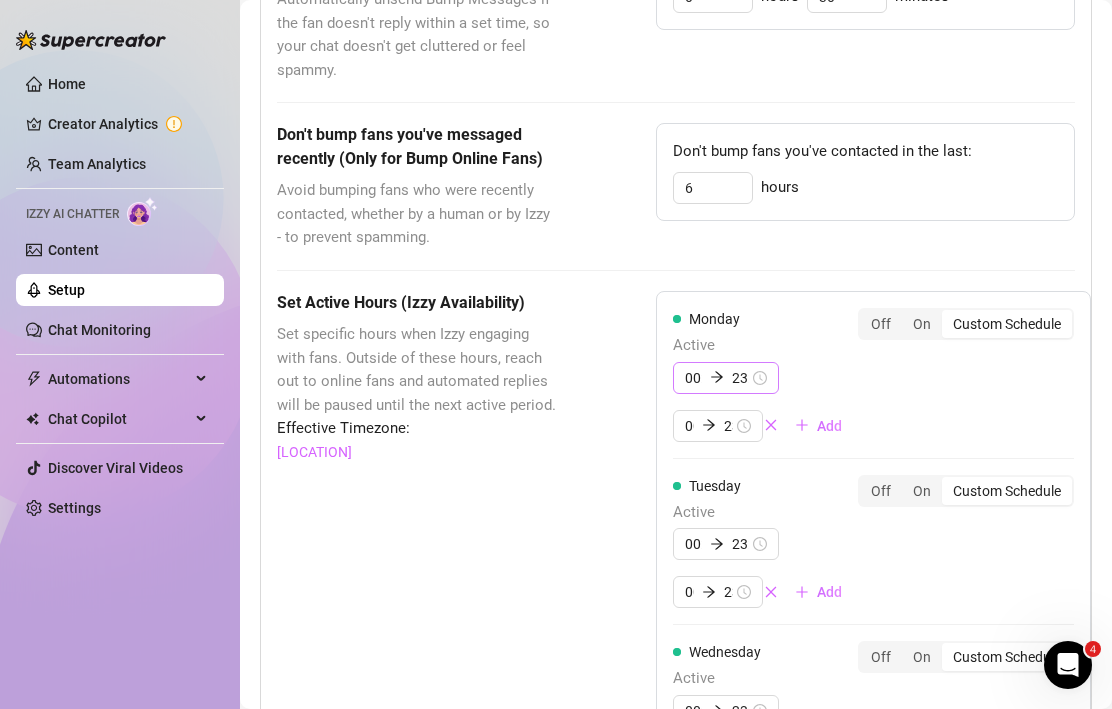 click at bounding box center (717, 377) 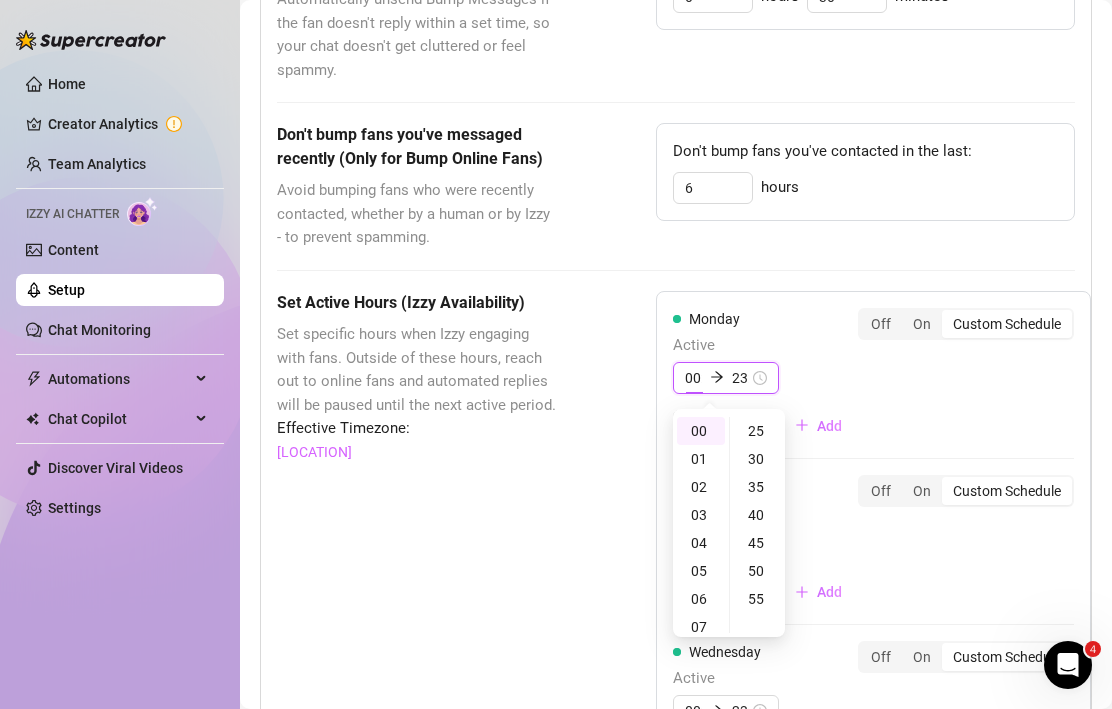 scroll, scrollTop: 0, scrollLeft: 18, axis: horizontal 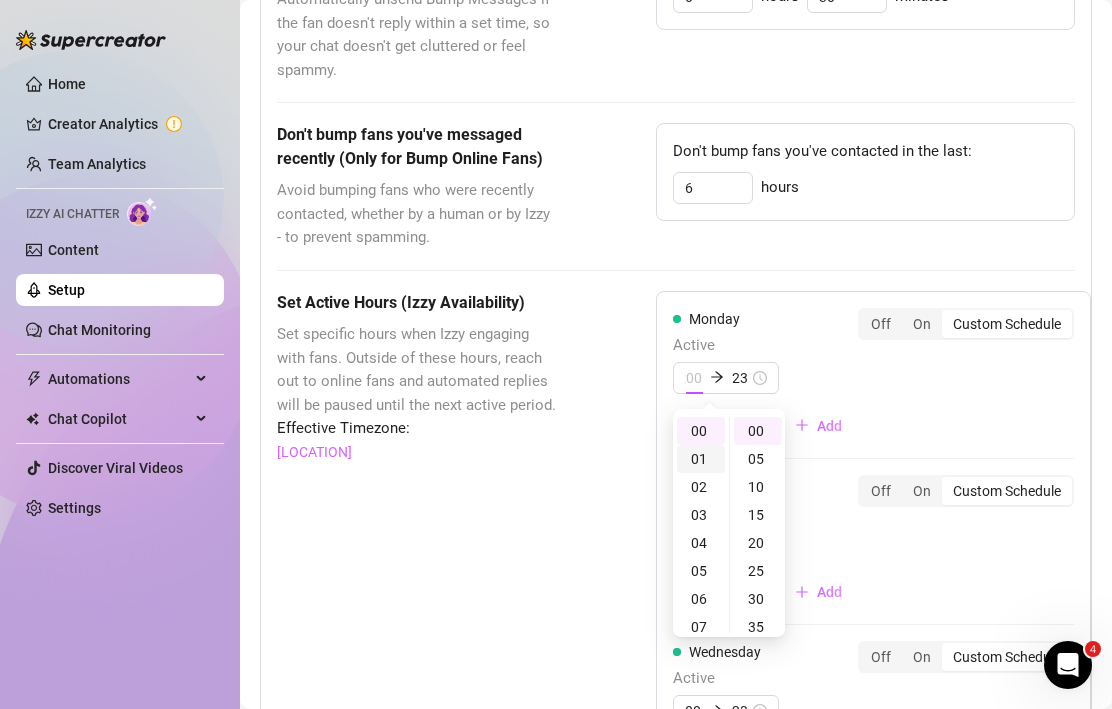 click on "01" at bounding box center (701, 459) 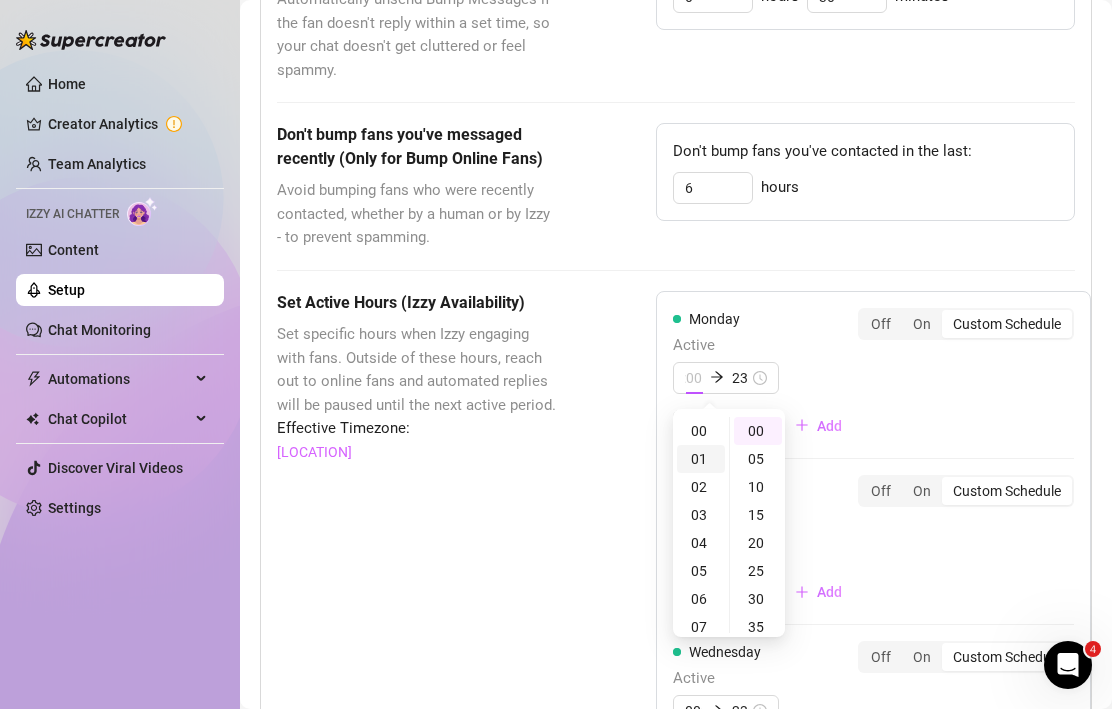 scroll, scrollTop: 0, scrollLeft: 0, axis: both 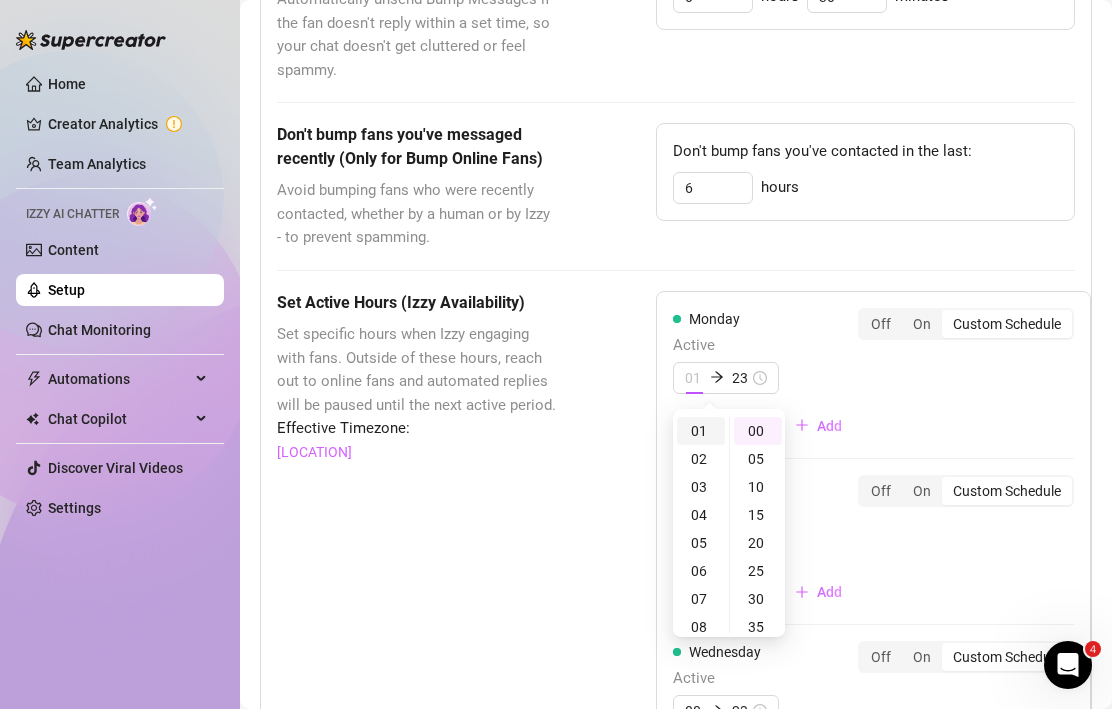 click on "01" at bounding box center [701, 431] 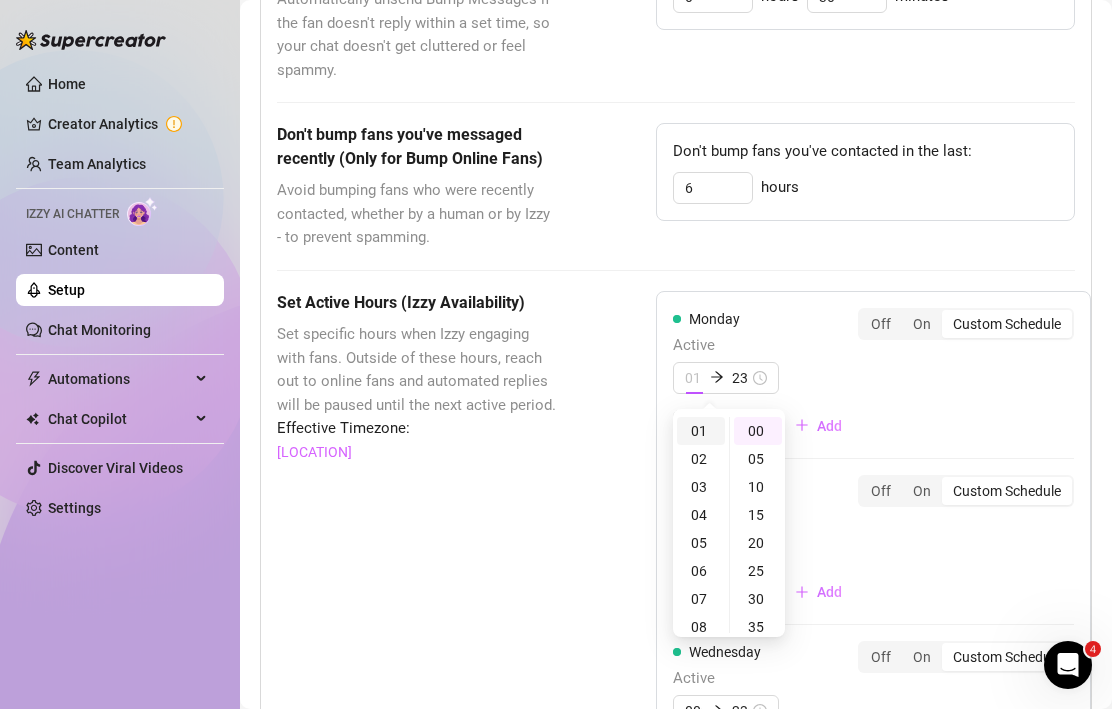 click on "01" at bounding box center [701, 431] 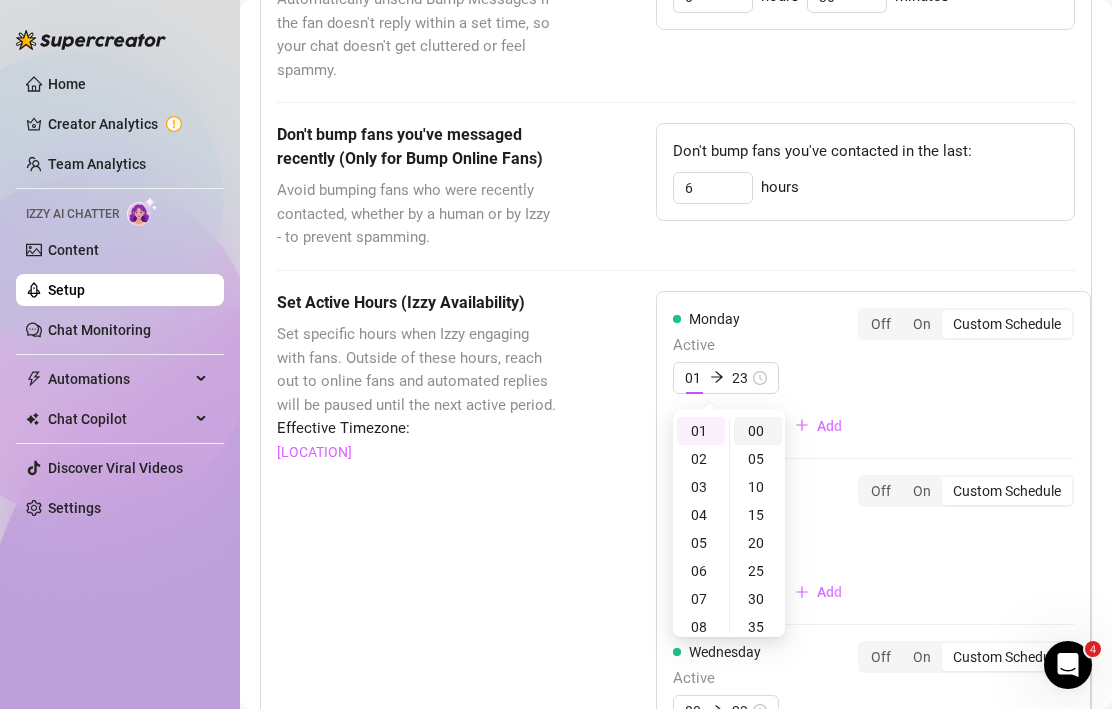 click on "00" at bounding box center (758, 431) 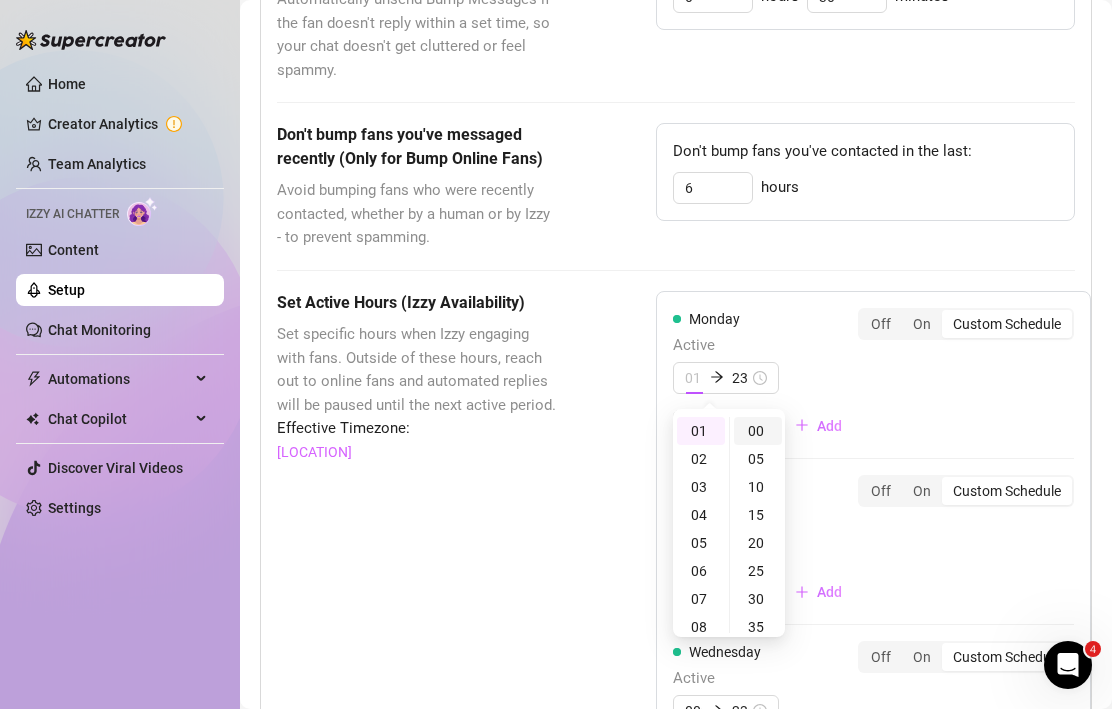 click on "00" at bounding box center (758, 431) 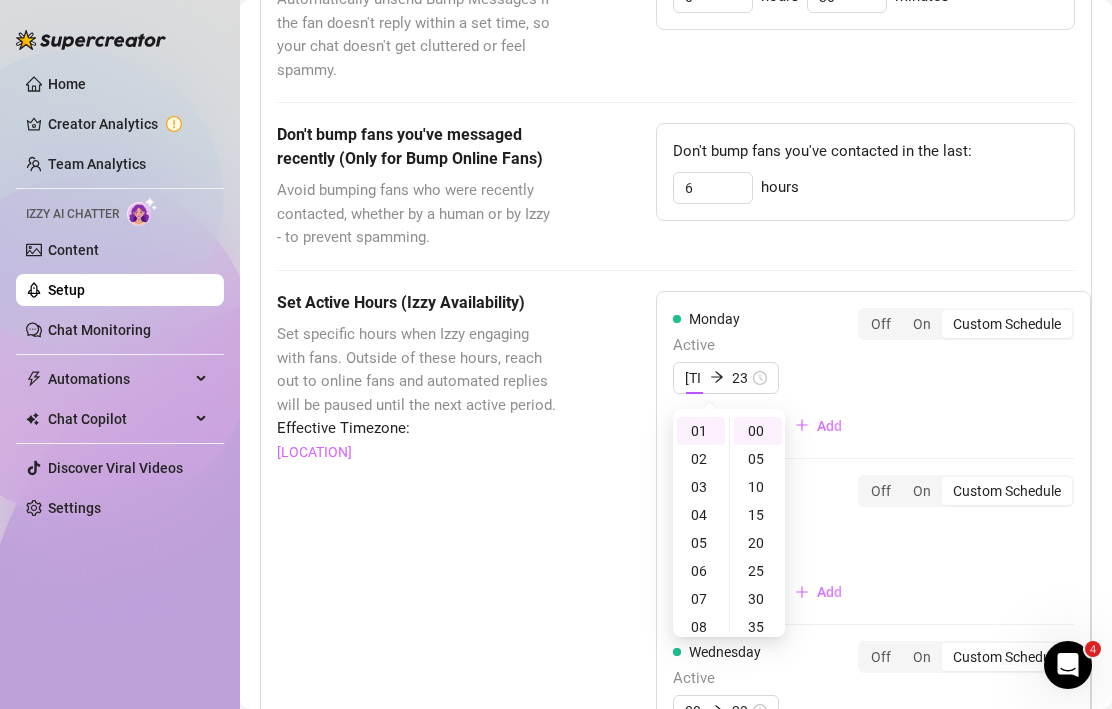 type on "01:00" 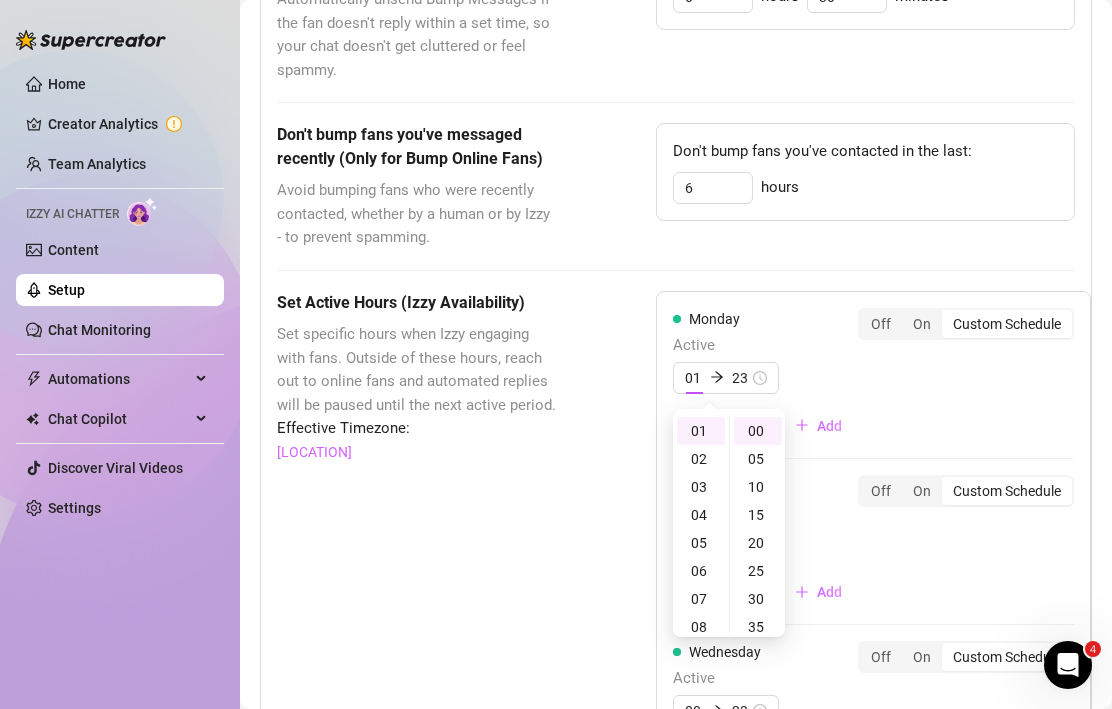 click on "[DAY] Active [TIME] [TIME] [TIME] [TIME] Add Off On Custom Schedule" at bounding box center [873, 375] 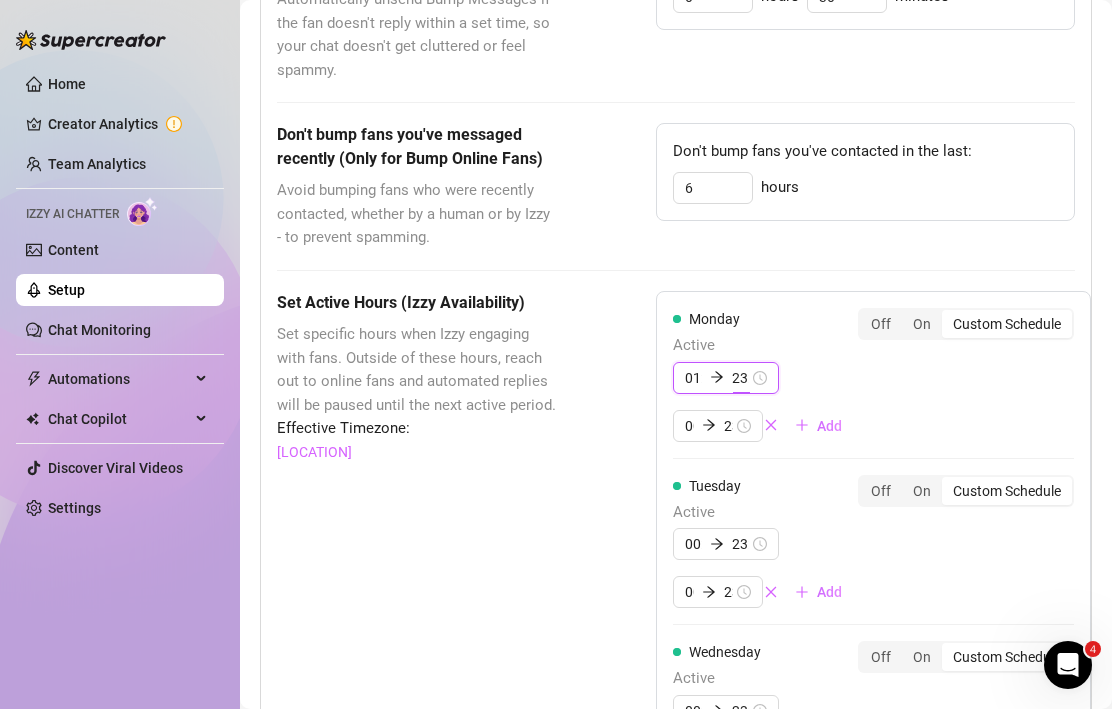 scroll, scrollTop: 0, scrollLeft: 18, axis: horizontal 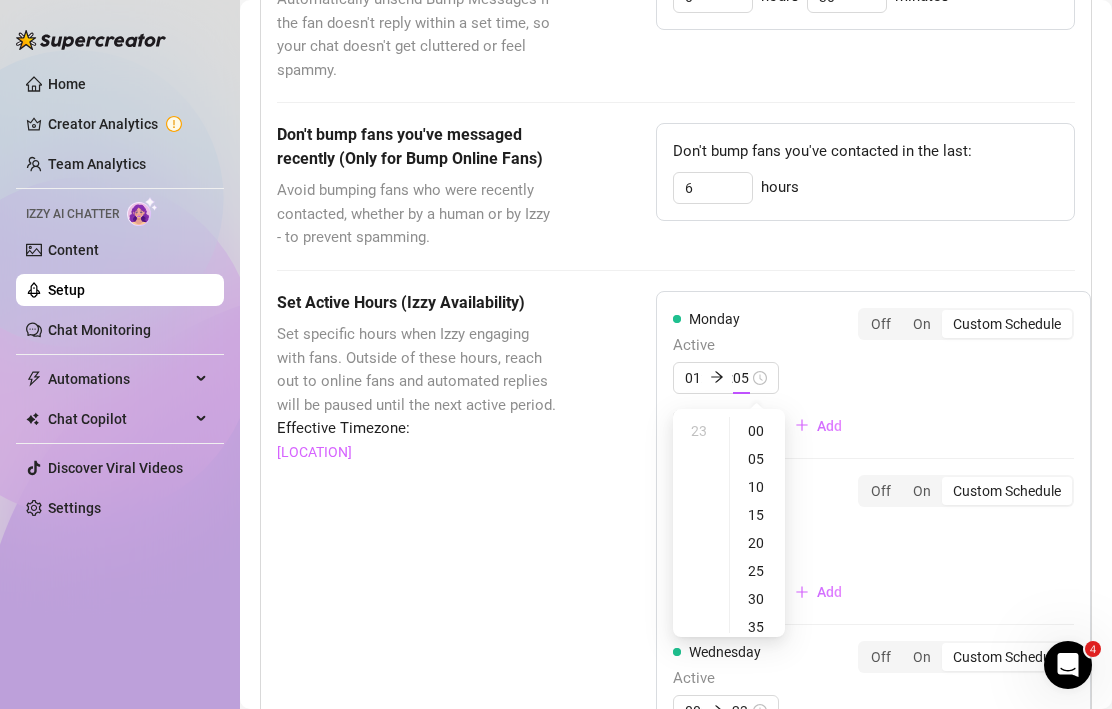 click on "[TIME] [TIME] [TIME] [TIME] Add" at bounding box center (765, 402) 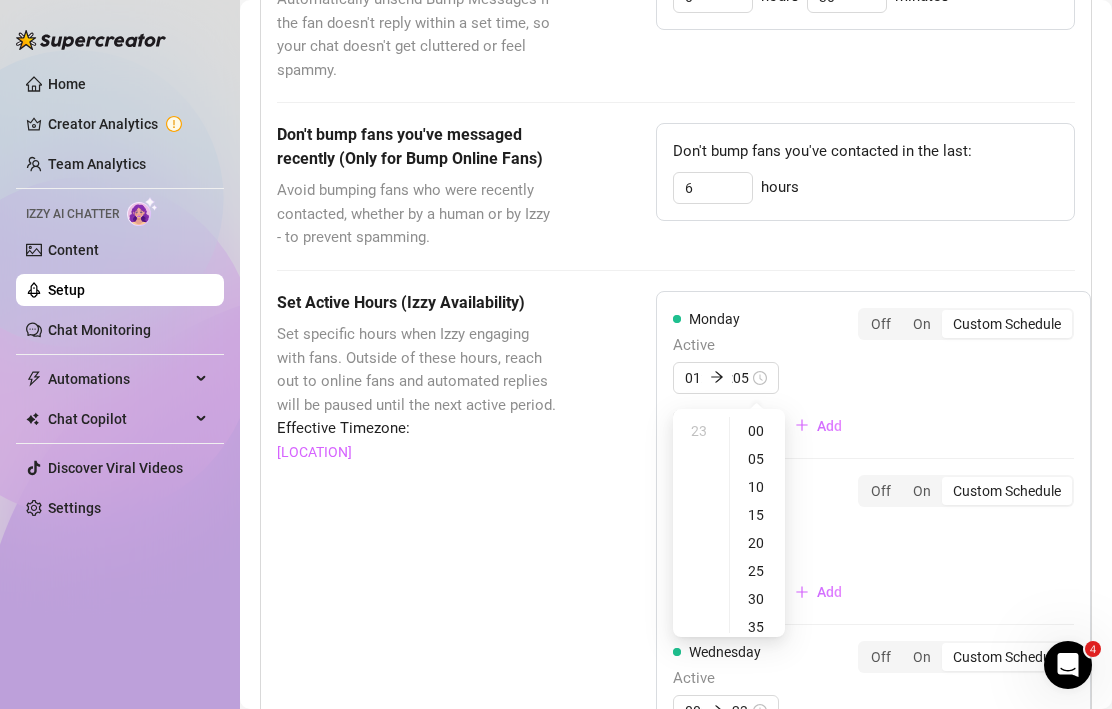type on "23:59" 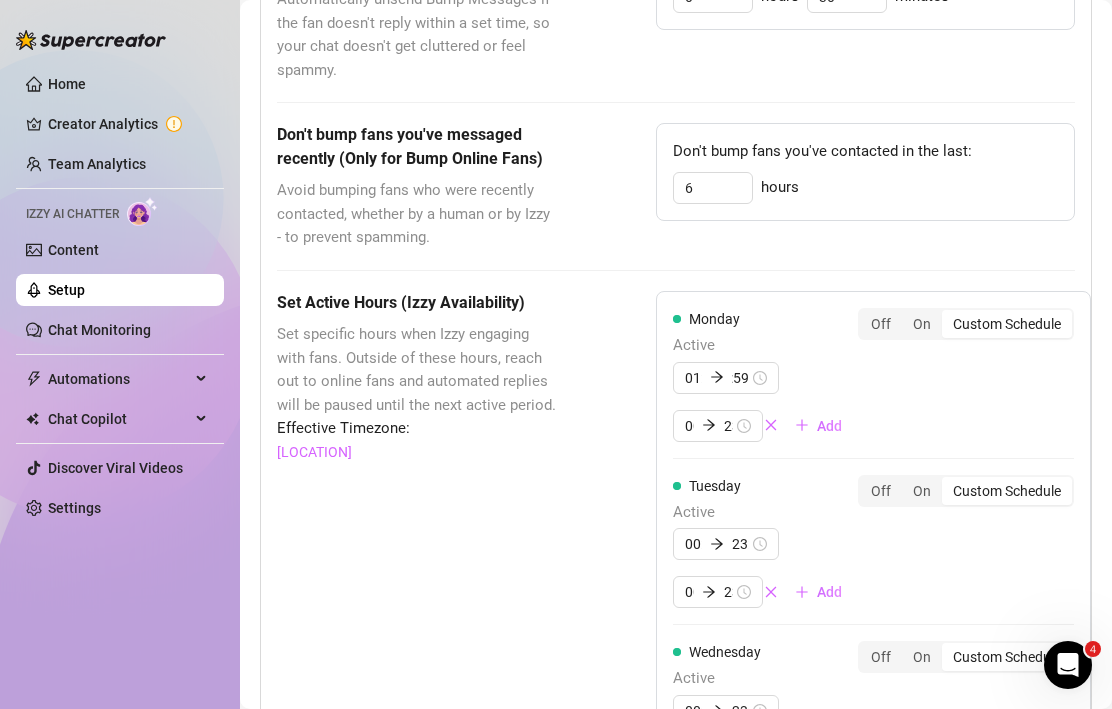 scroll, scrollTop: 0, scrollLeft: 0, axis: both 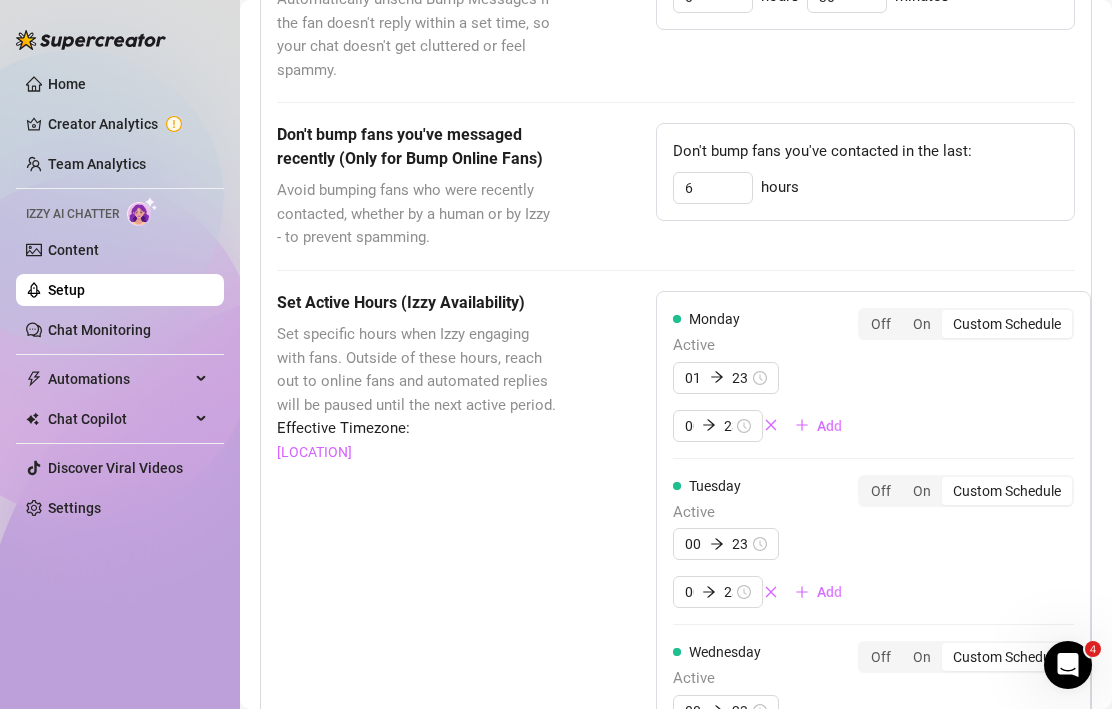 type on "00:00" 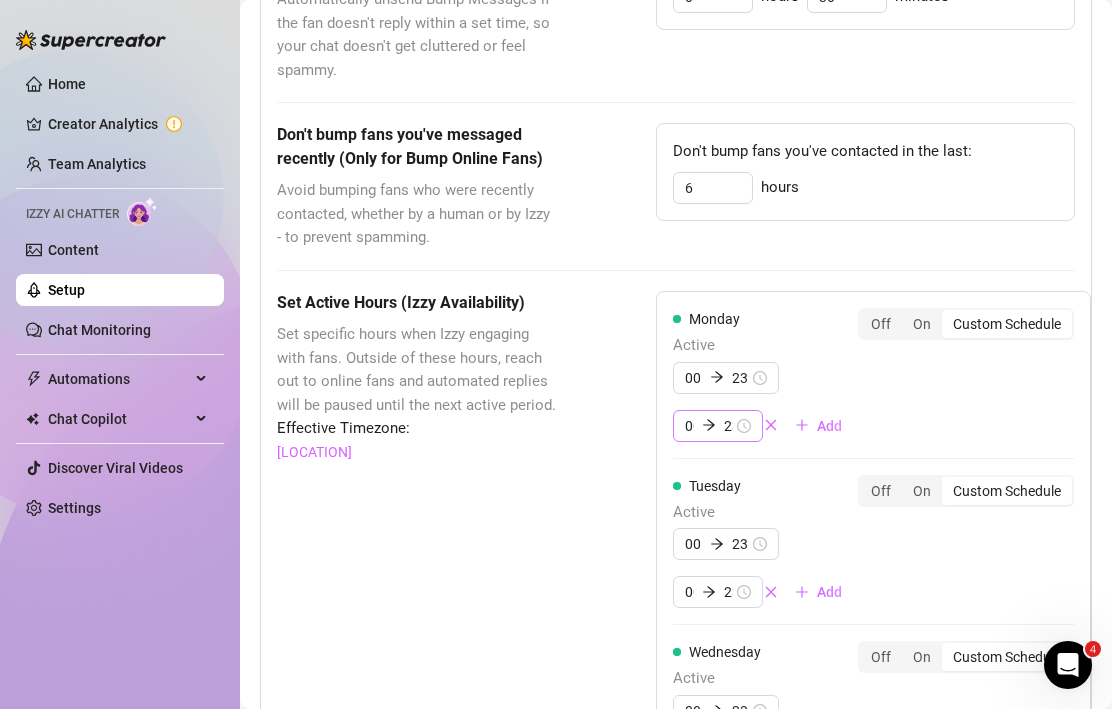 click on "00:00 23:59" at bounding box center (718, 426) 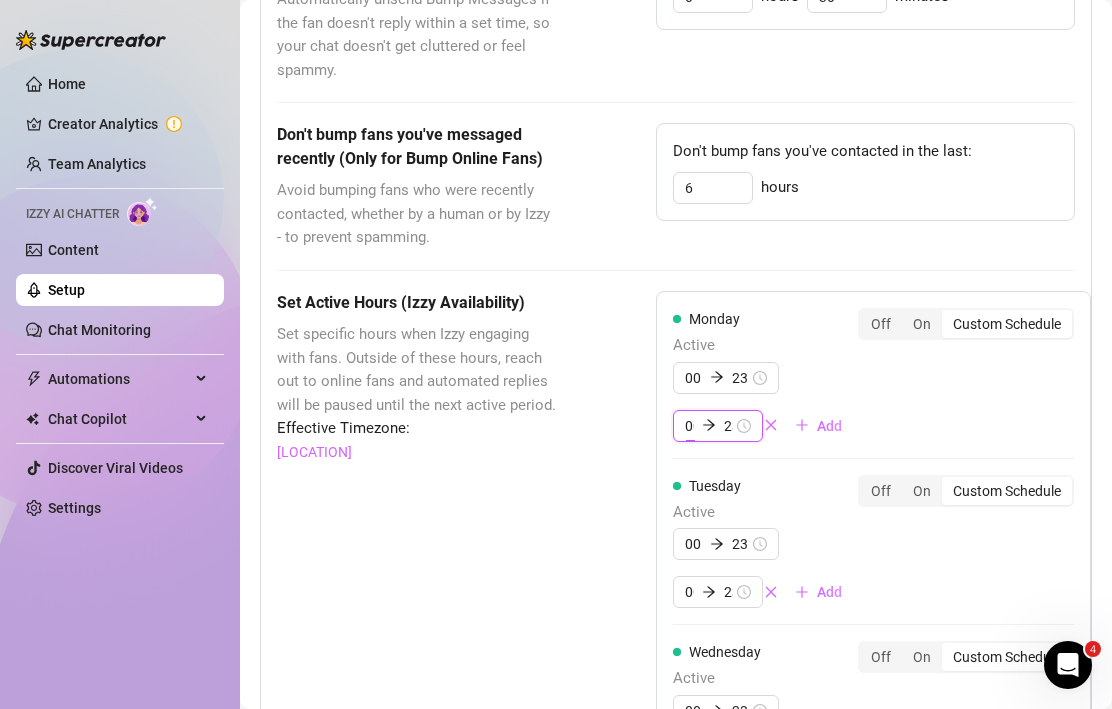 scroll, scrollTop: 0, scrollLeft: 26, axis: horizontal 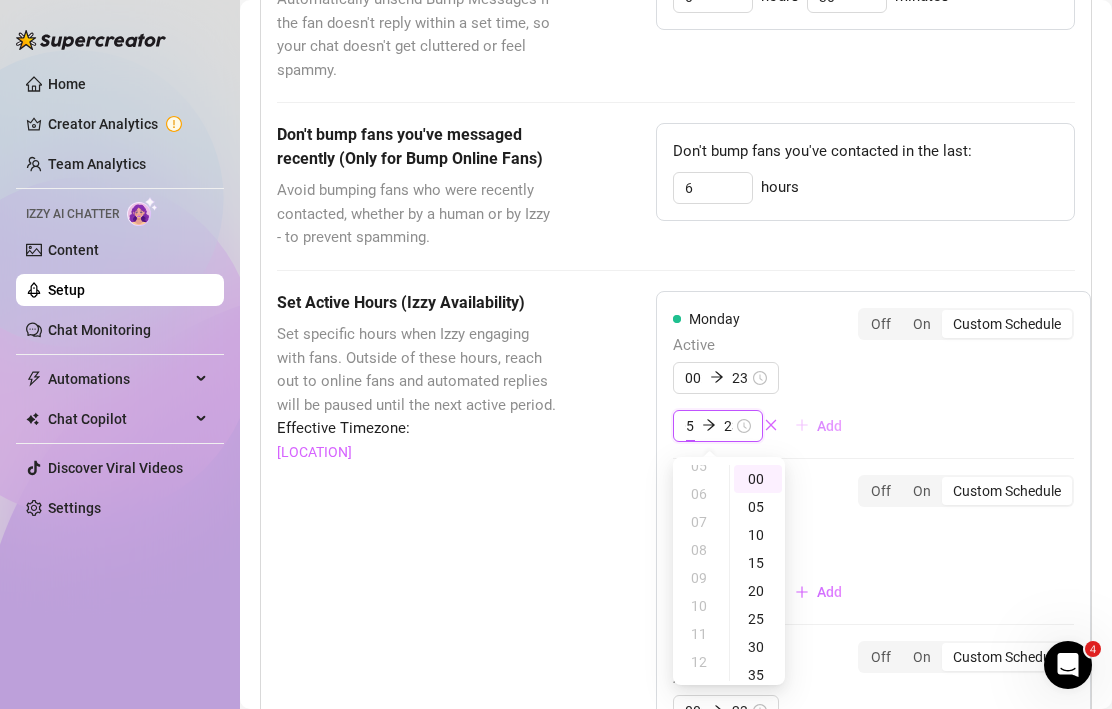 type on "00:00" 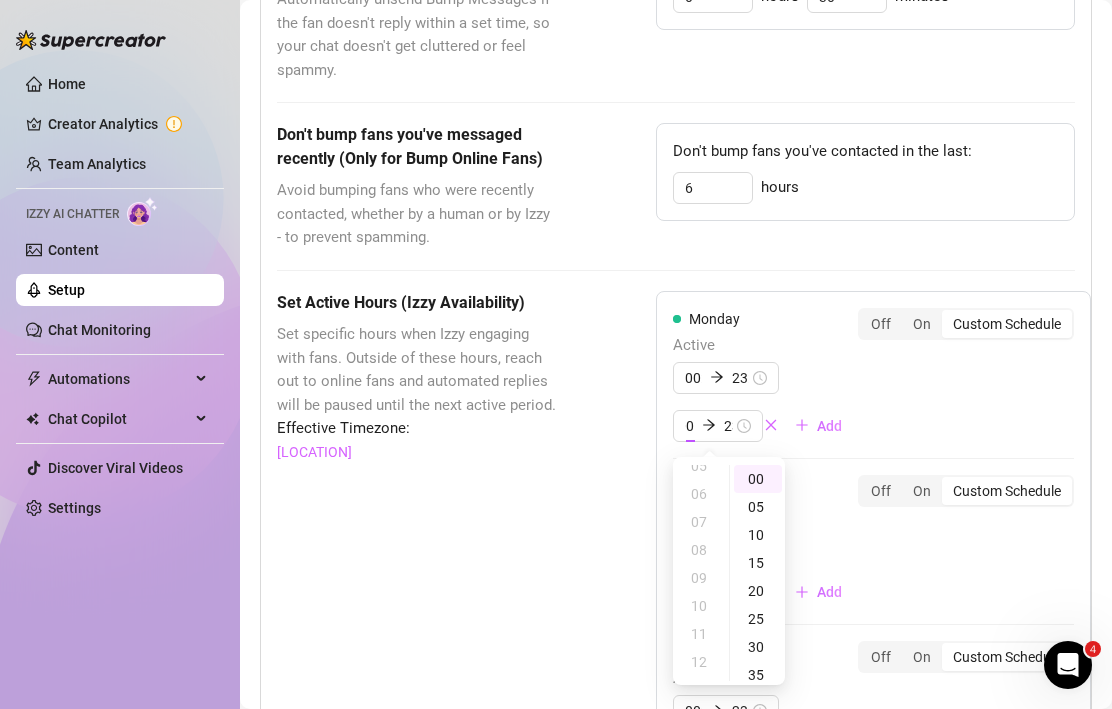 click on "00:00 23:59 00:00 23:59 Add" at bounding box center [765, 402] 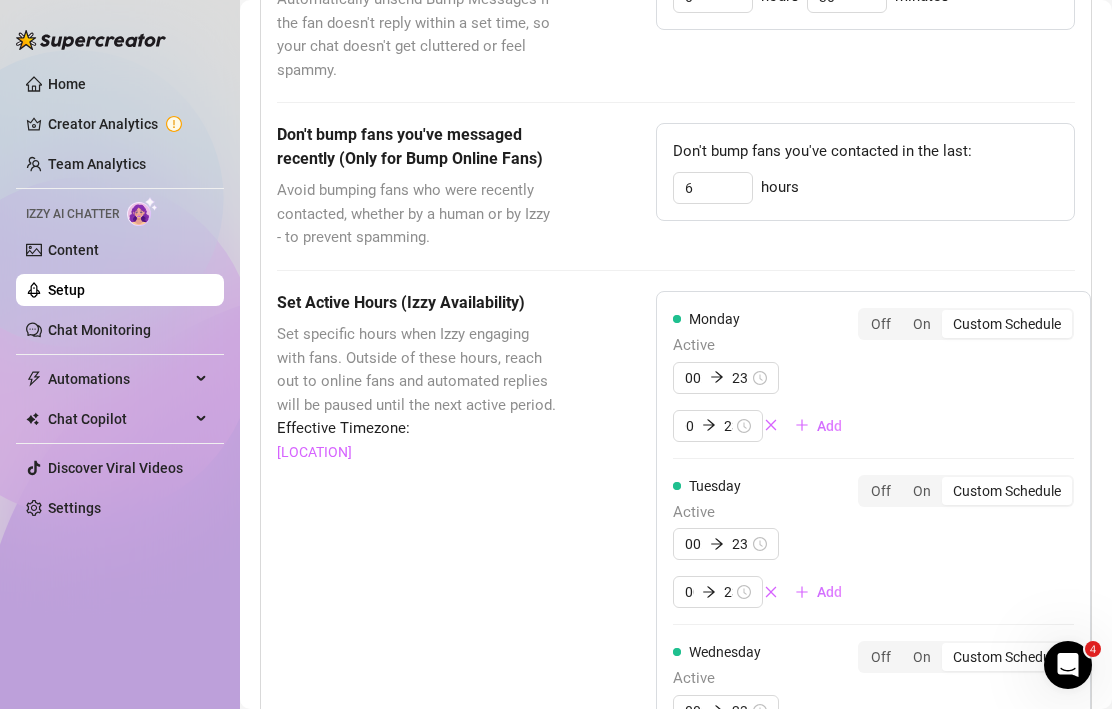 scroll, scrollTop: 0, scrollLeft: 0, axis: both 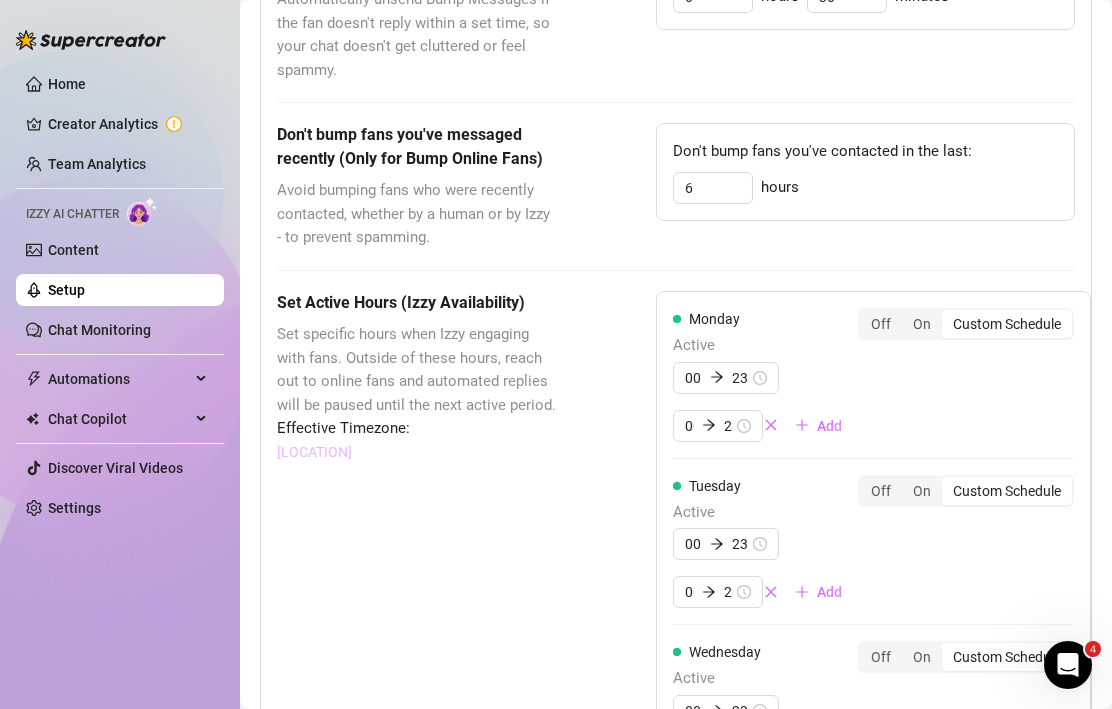 click on "[LOCATION]" at bounding box center [314, 452] 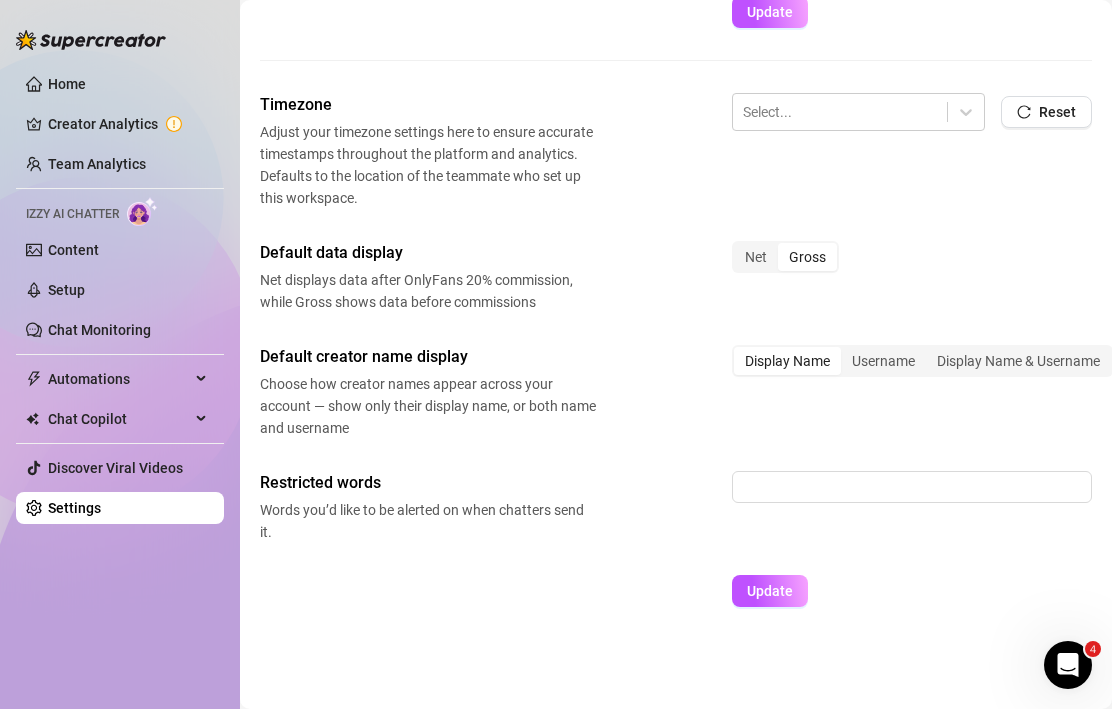 scroll, scrollTop: 730, scrollLeft: 0, axis: vertical 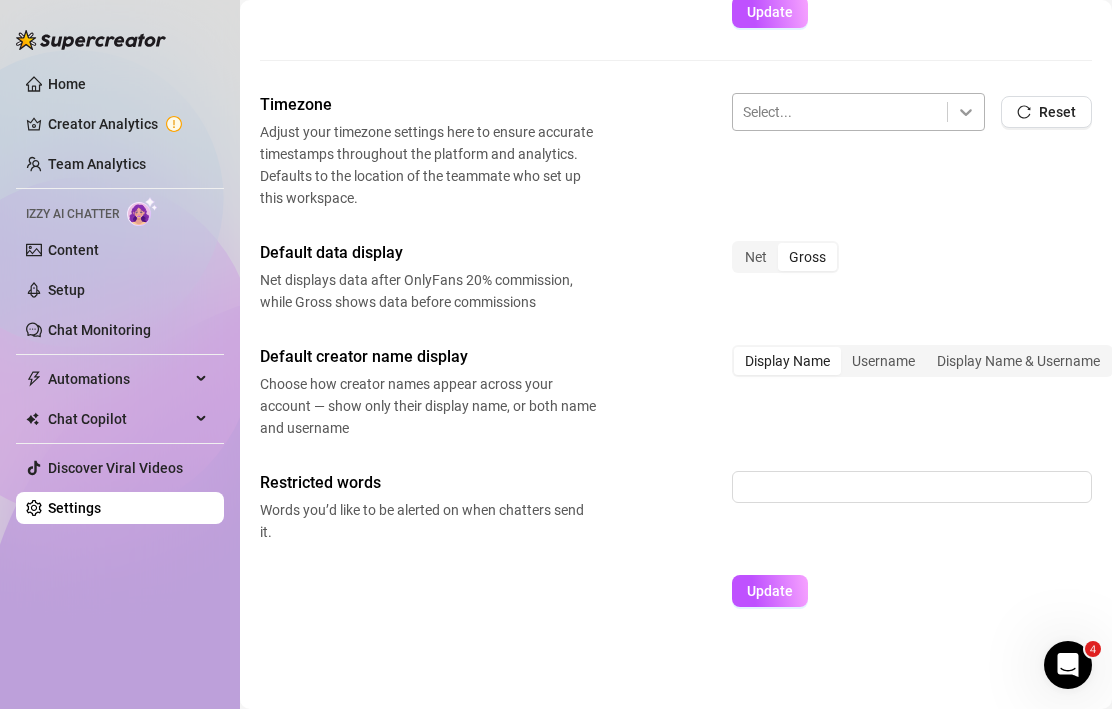 click 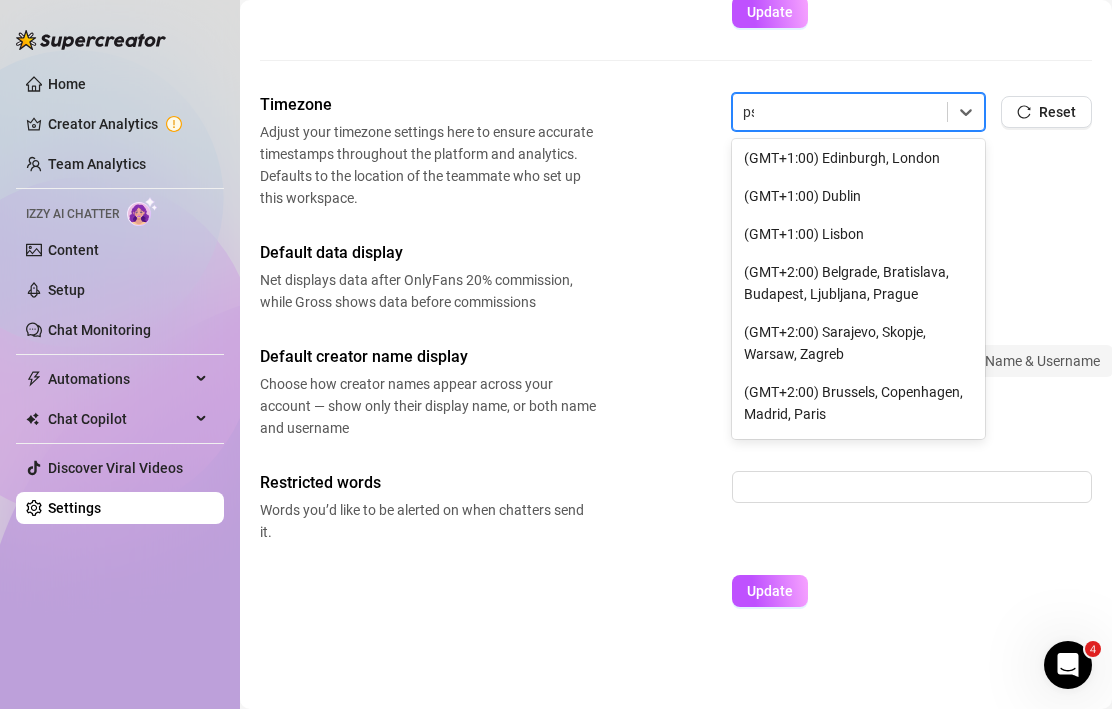 scroll, scrollTop: 0, scrollLeft: 0, axis: both 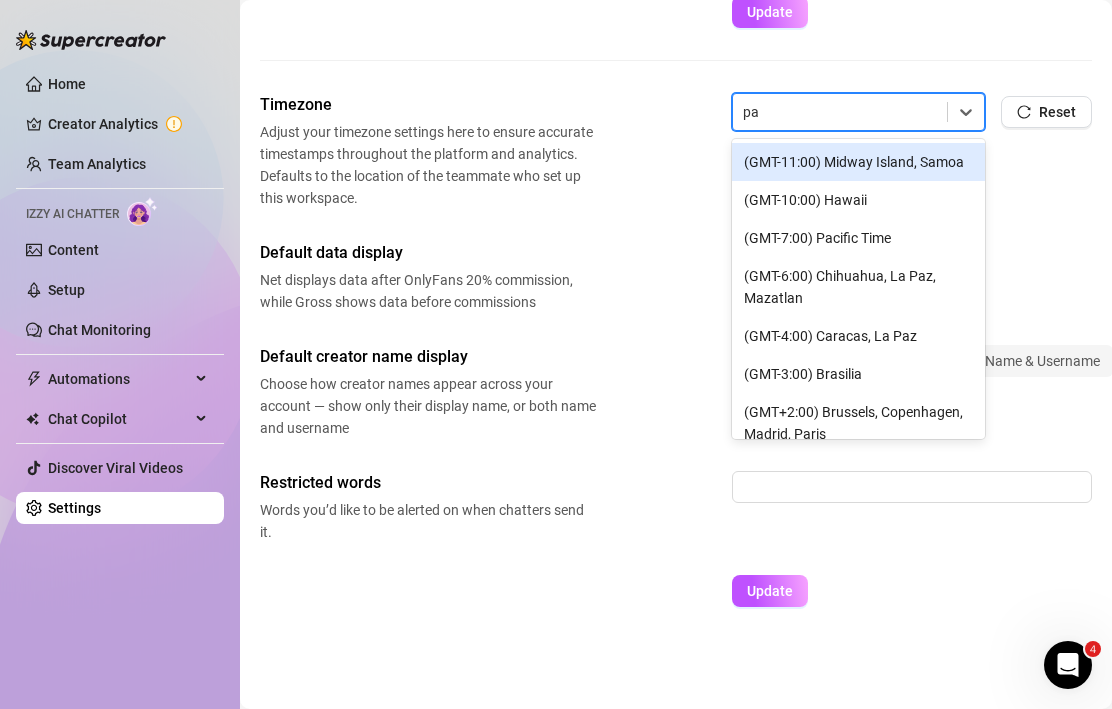type on "pac" 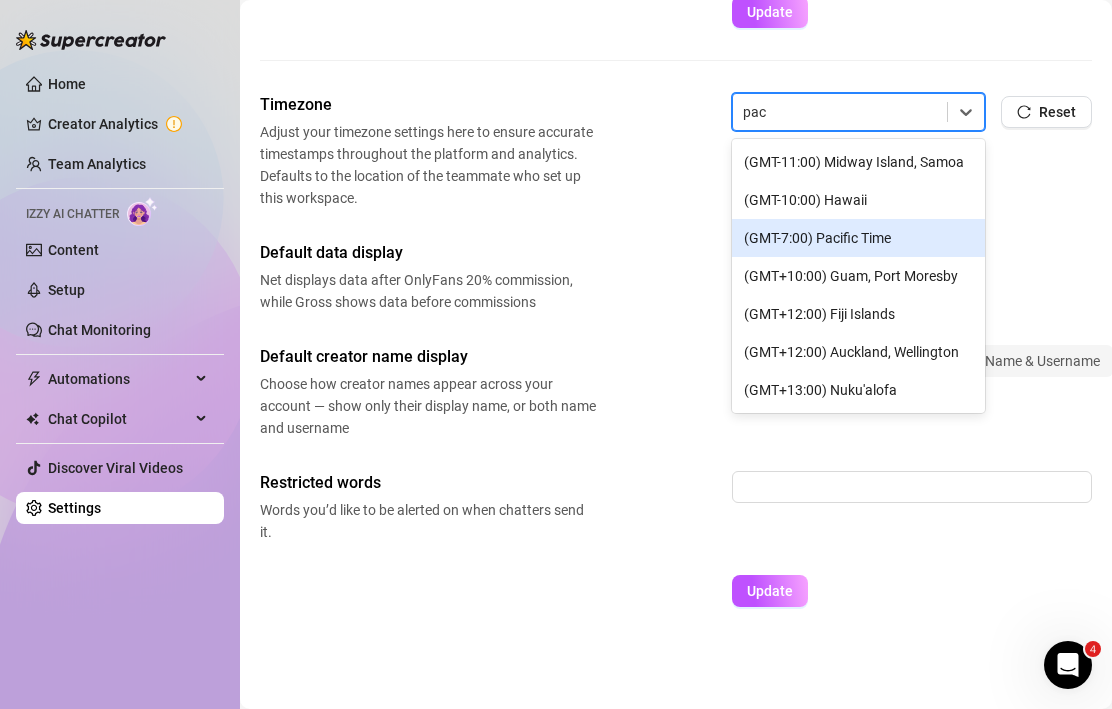 click on "(GMT-7:00) Pacific Time" at bounding box center (858, 238) 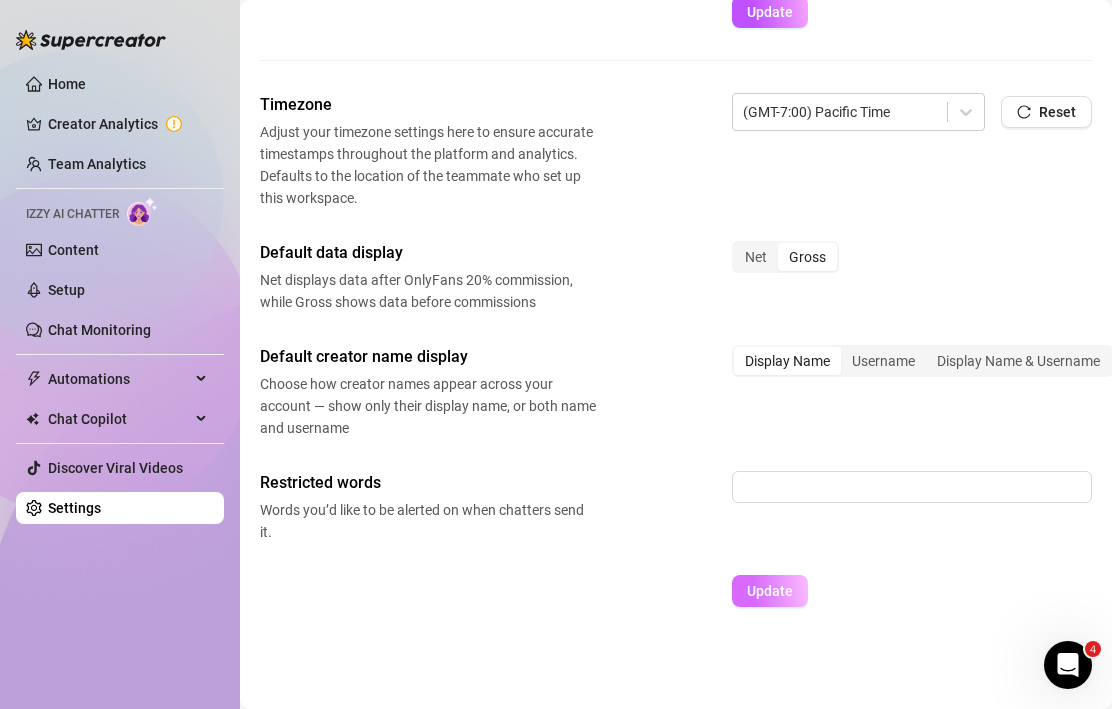 click on "Update" at bounding box center (770, 591) 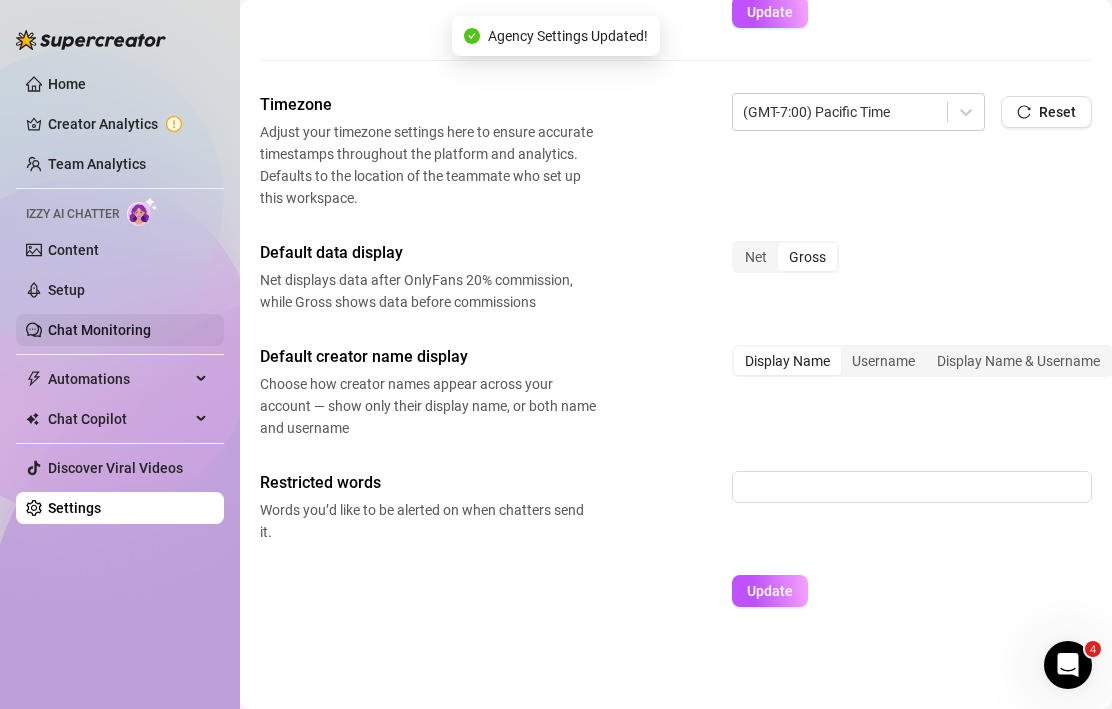 click on "Chat Monitoring" at bounding box center [99, 330] 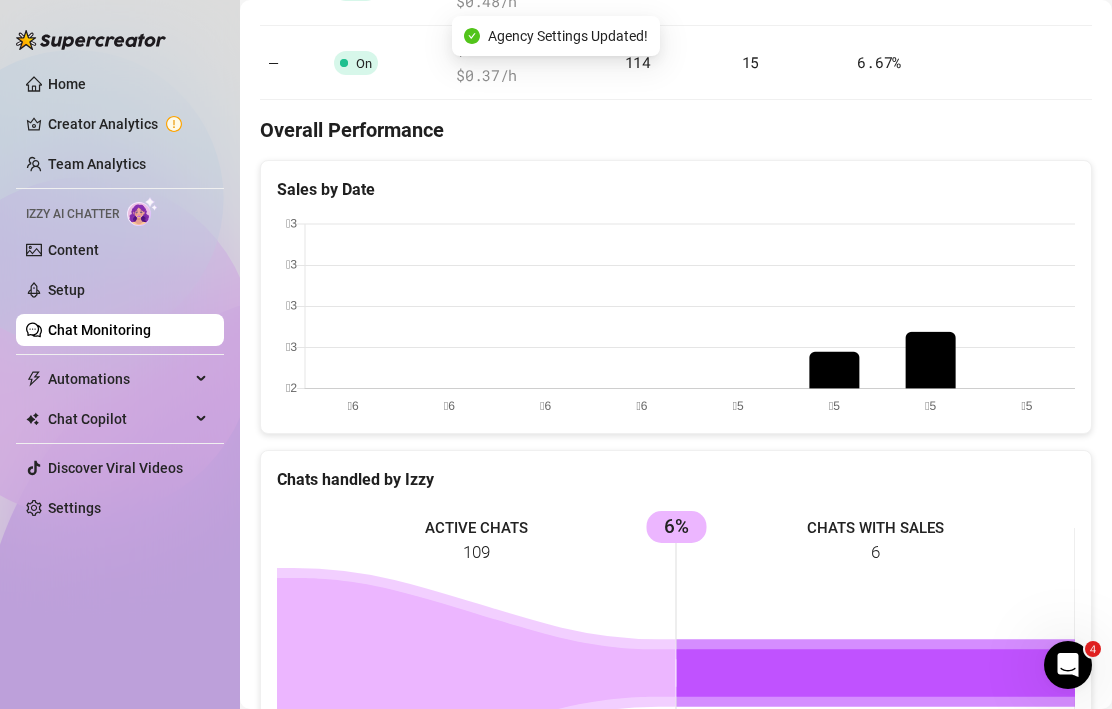 scroll, scrollTop: 730, scrollLeft: 0, axis: vertical 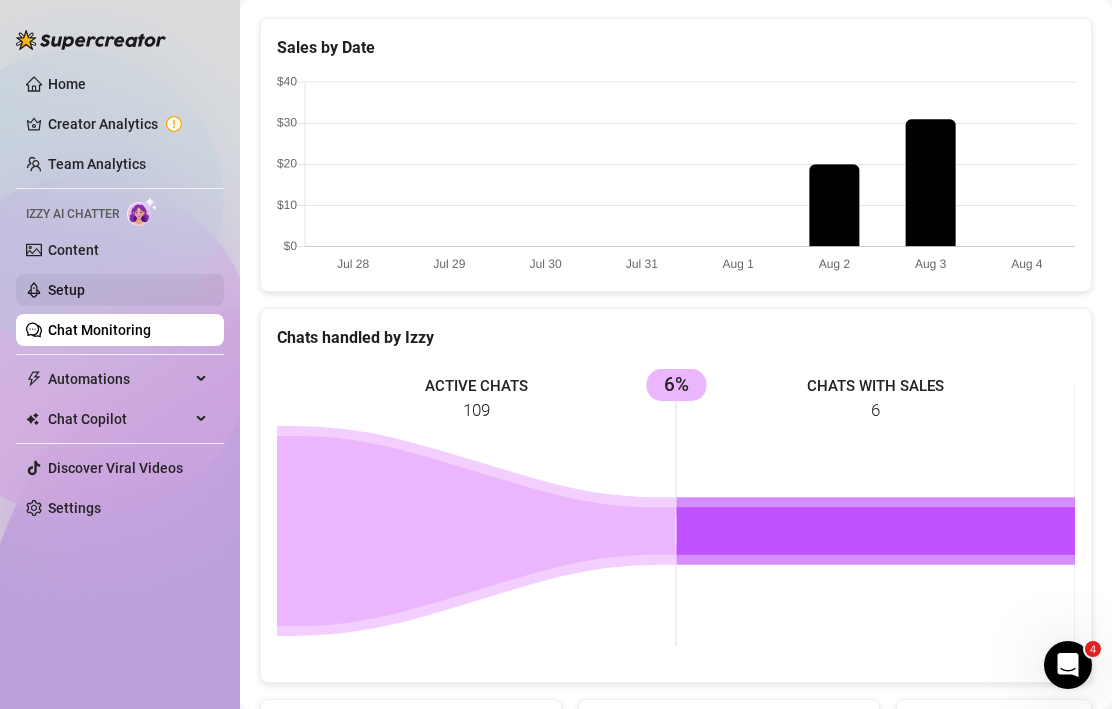 click on "Setup" at bounding box center (66, 290) 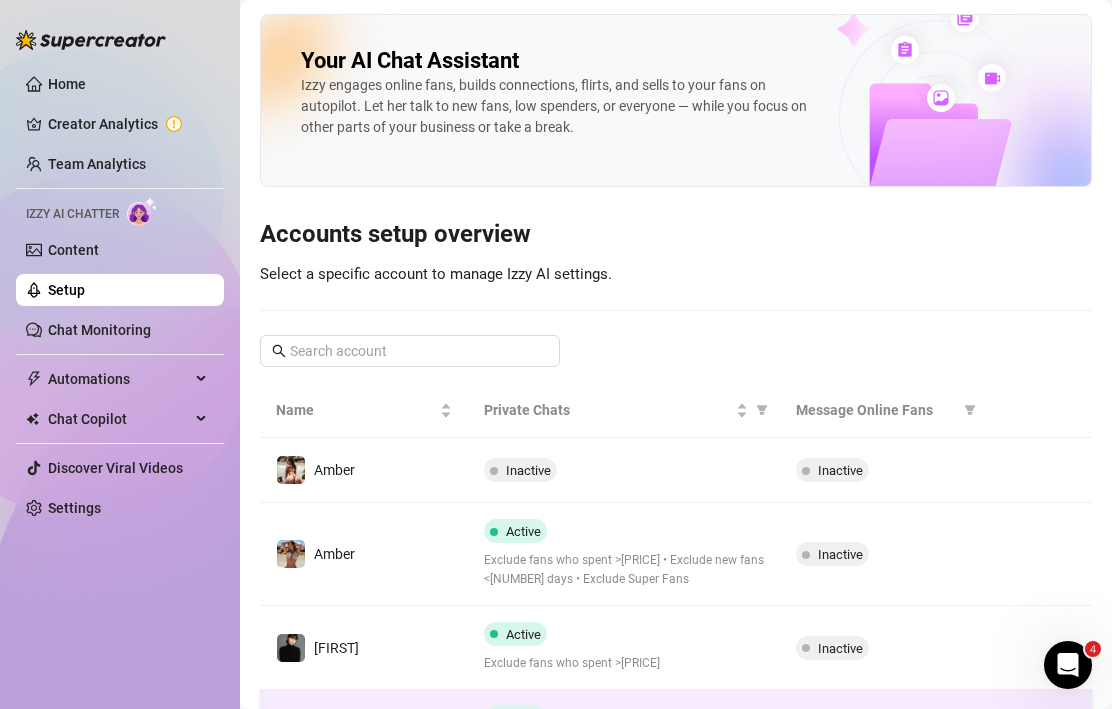 scroll, scrollTop: 334, scrollLeft: 0, axis: vertical 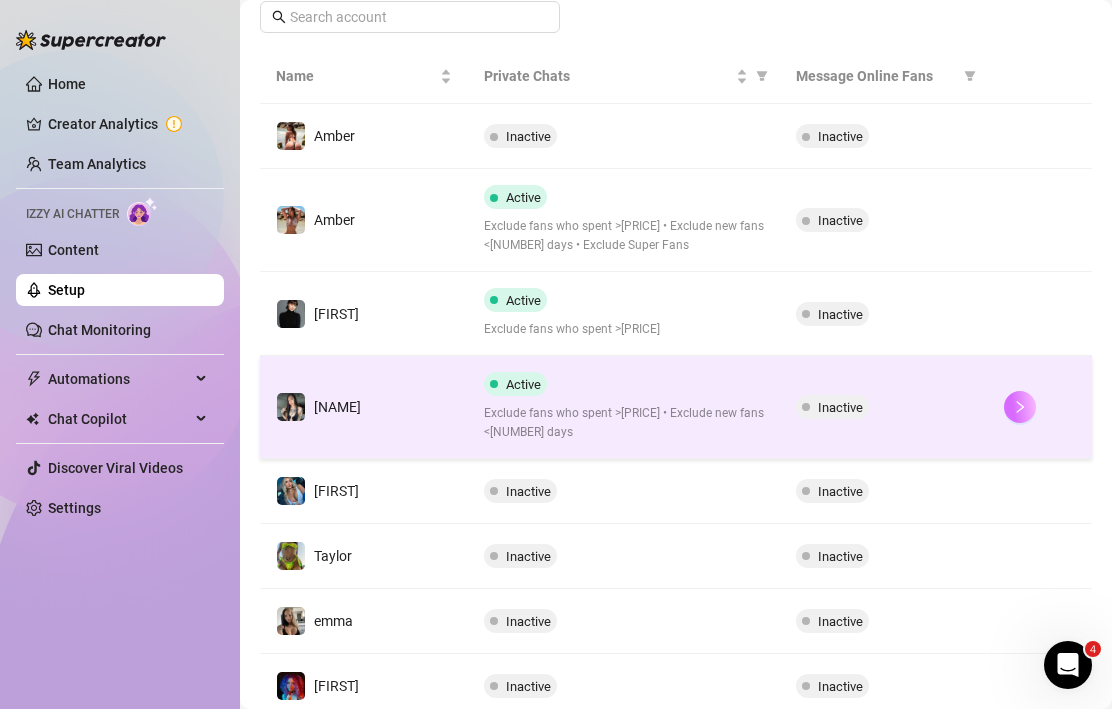 click at bounding box center [1020, 407] 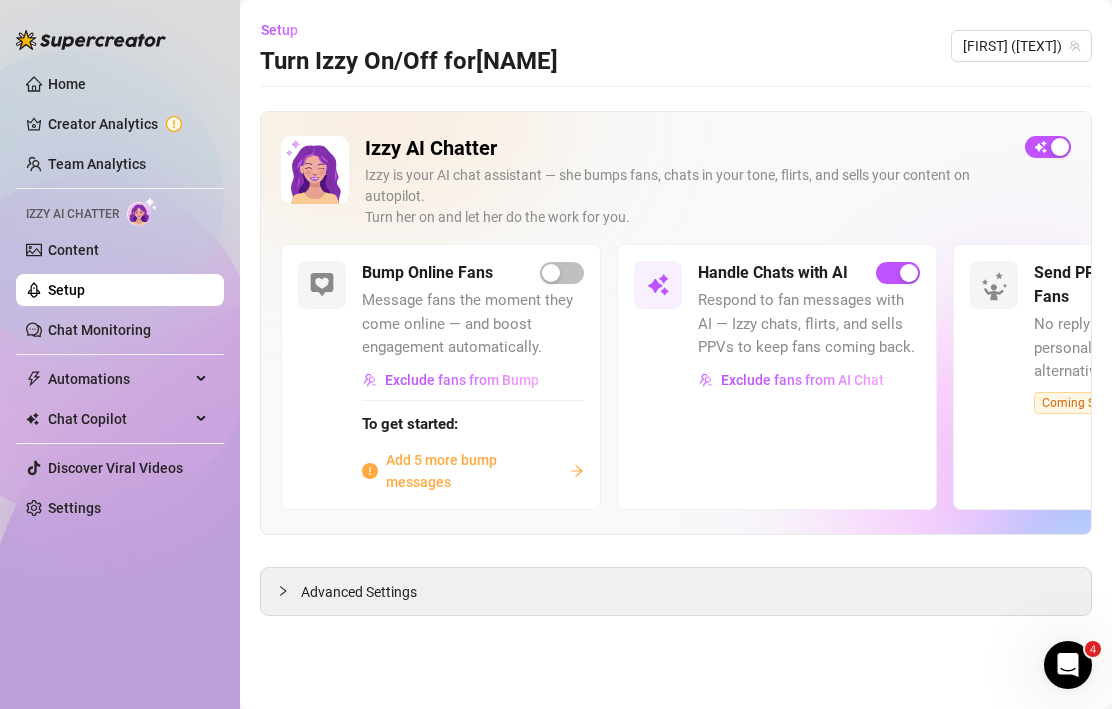 scroll, scrollTop: 0, scrollLeft: 0, axis: both 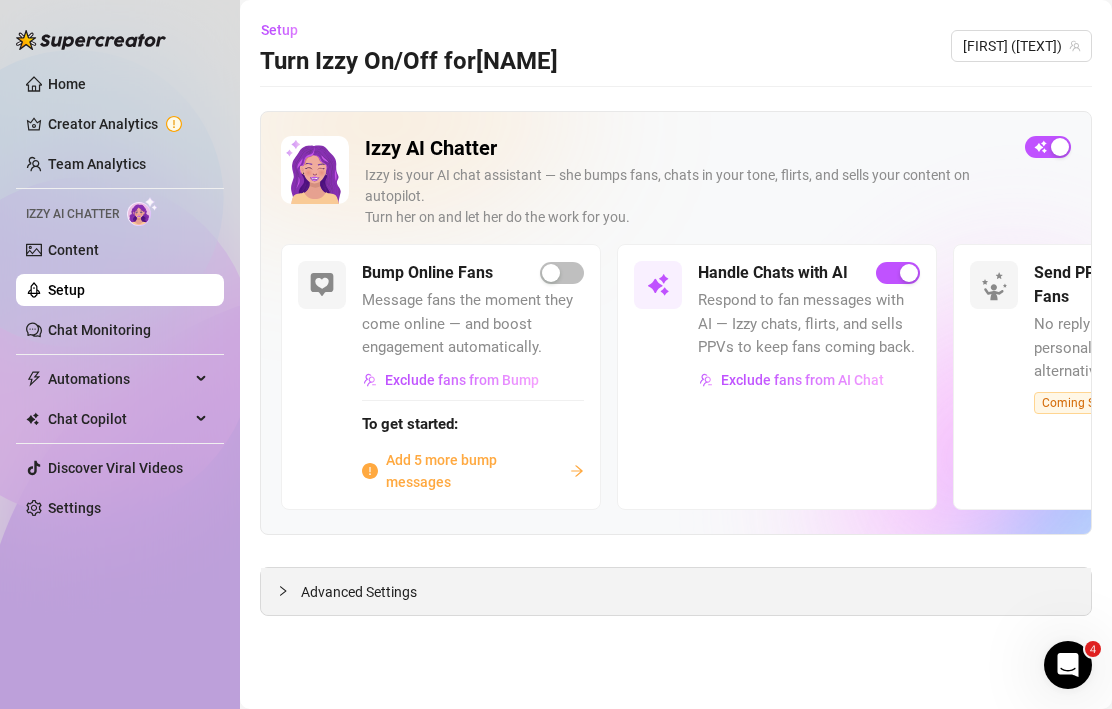 click 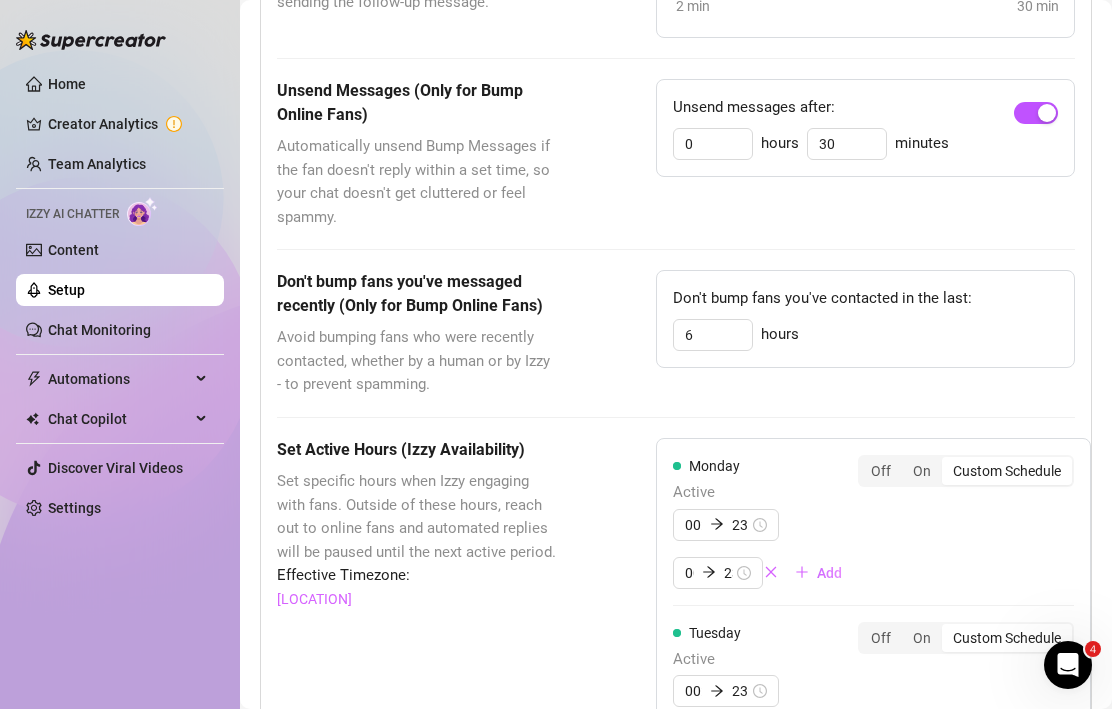 scroll, scrollTop: 1236, scrollLeft: 0, axis: vertical 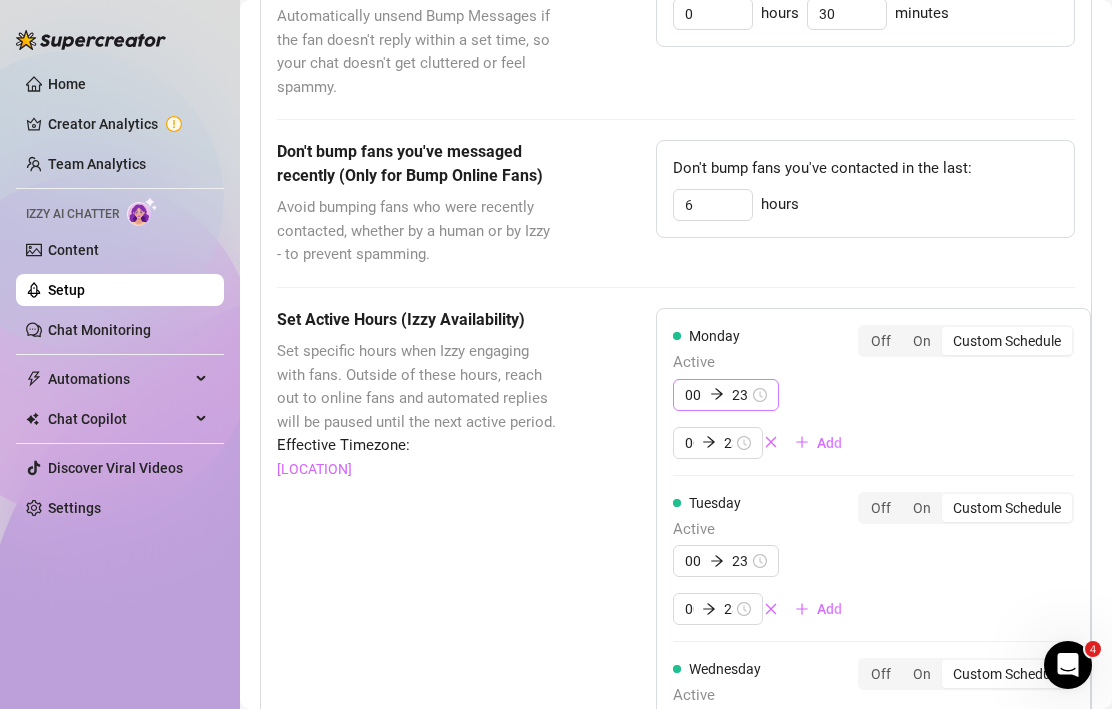 click on "00:00 23:59" at bounding box center [726, 395] 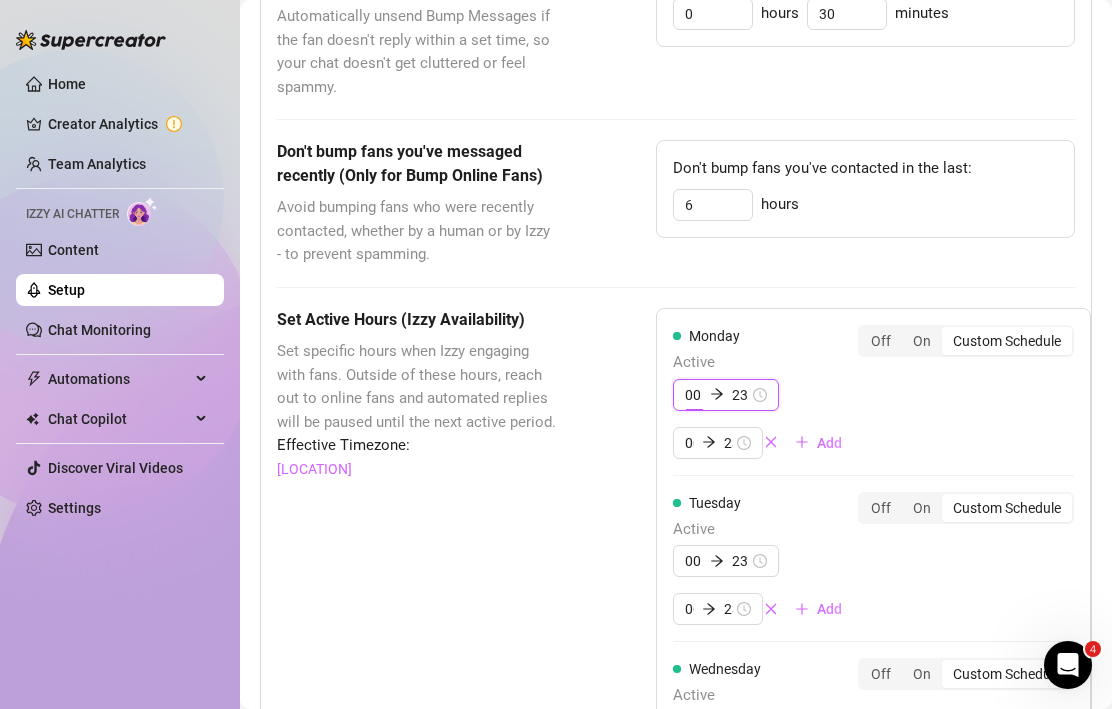 scroll, scrollTop: 0, scrollLeft: 18, axis: horizontal 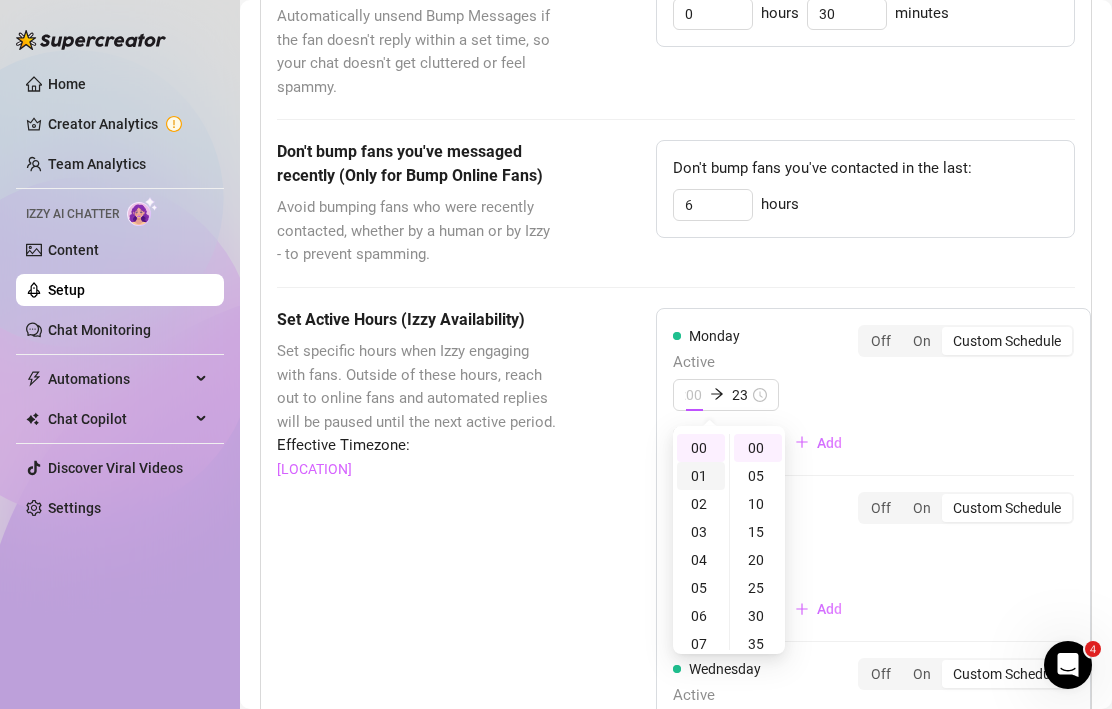 click on "01" at bounding box center [701, 476] 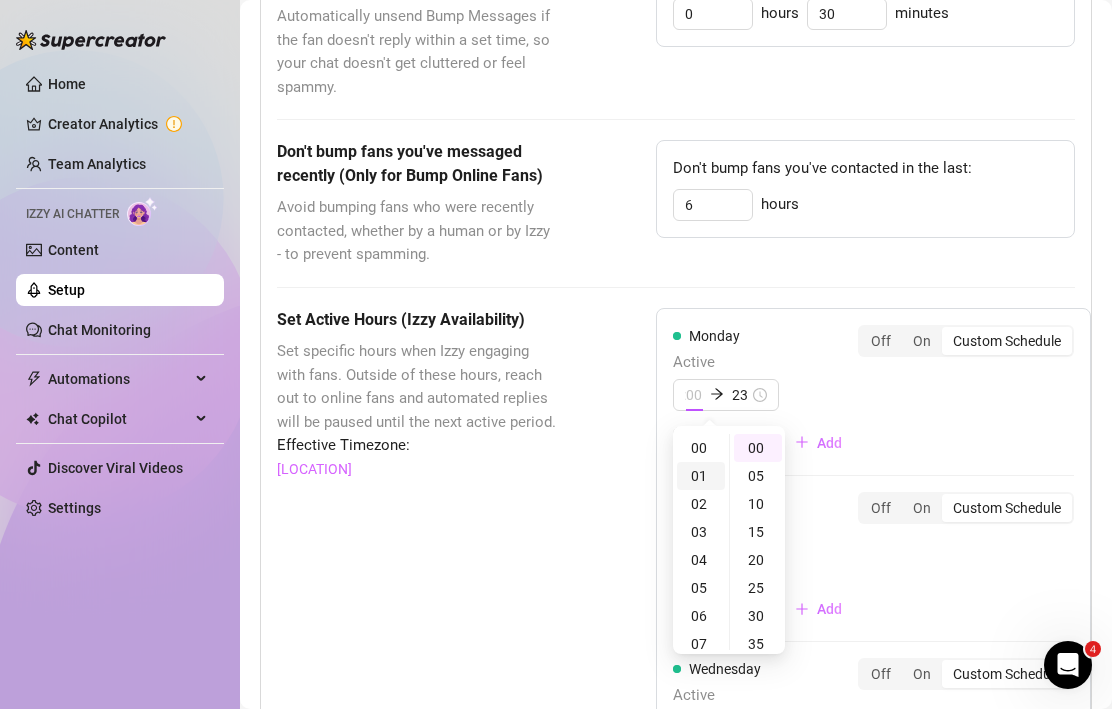 scroll, scrollTop: 0, scrollLeft: 0, axis: both 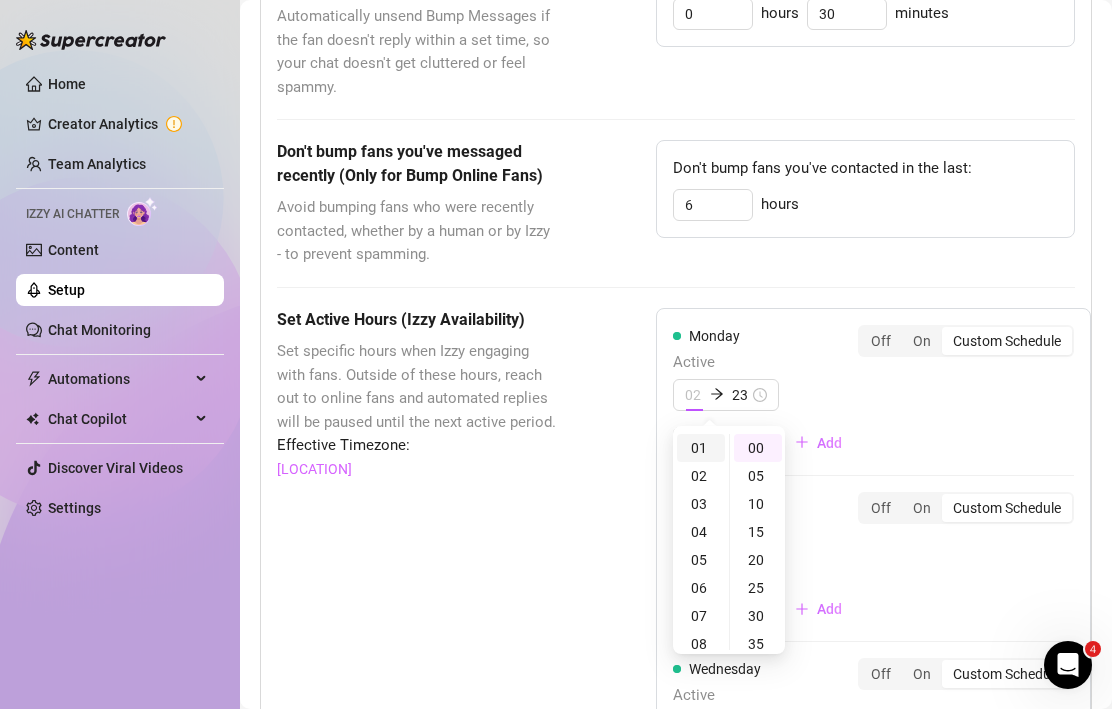 type on "01:00" 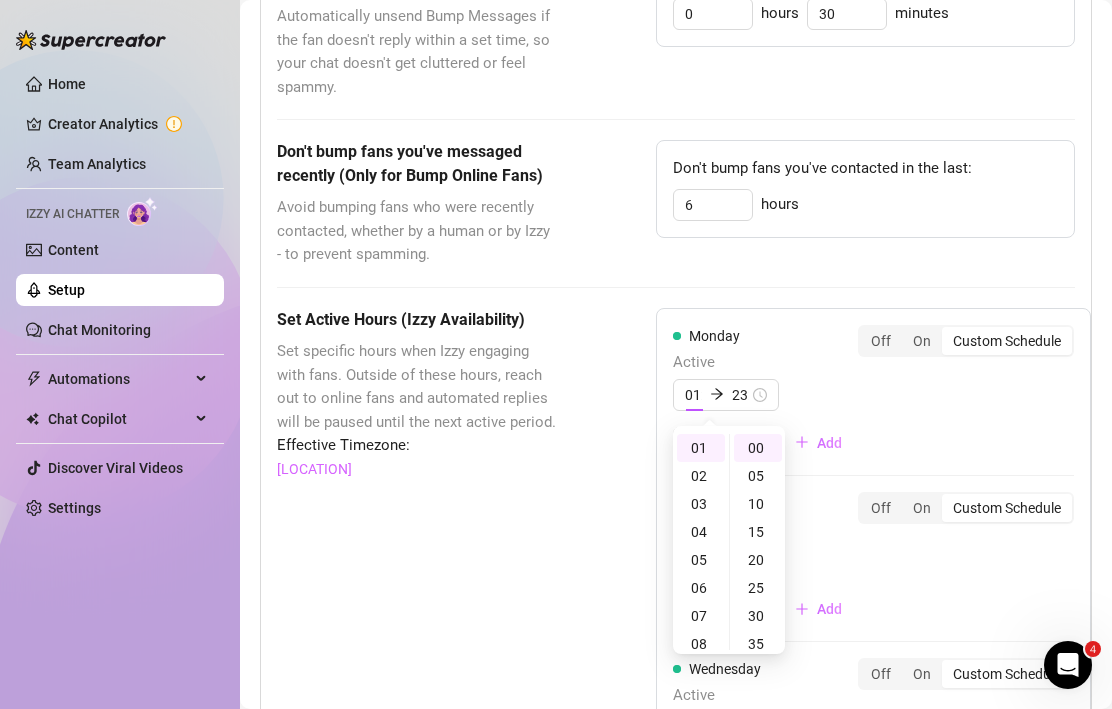 click on "[DAY] Active [TIME] [TIME] [TIME] [TIME] Add Off On Custom Schedule" at bounding box center [873, 392] 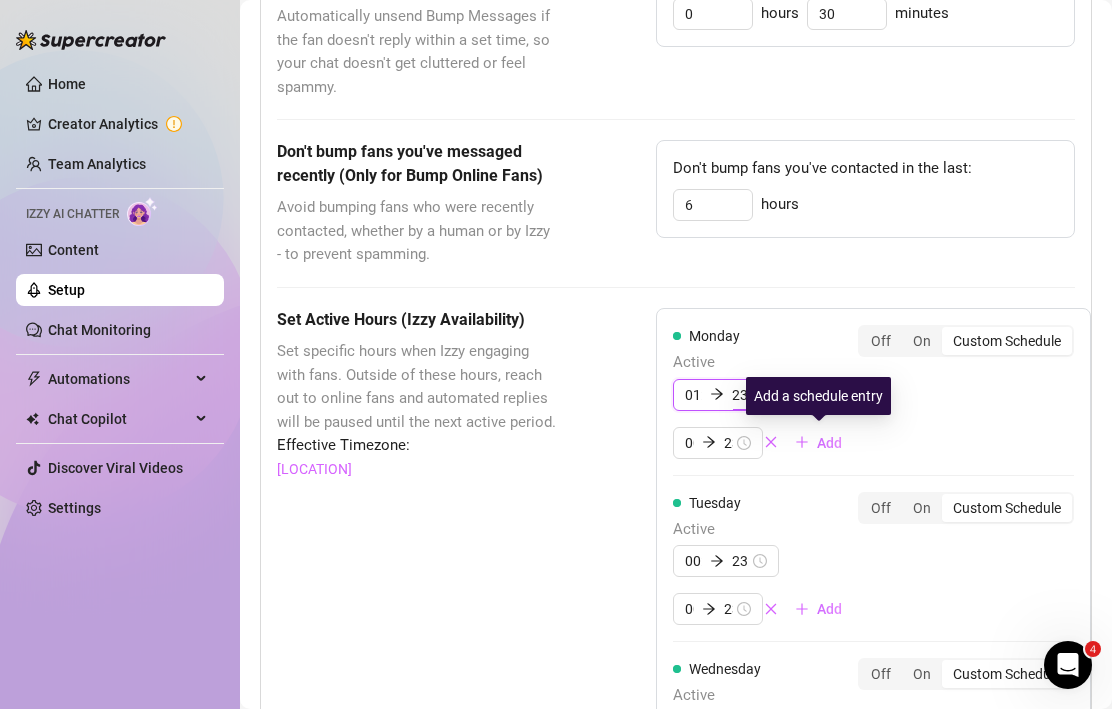 scroll, scrollTop: 0, scrollLeft: 18, axis: horizontal 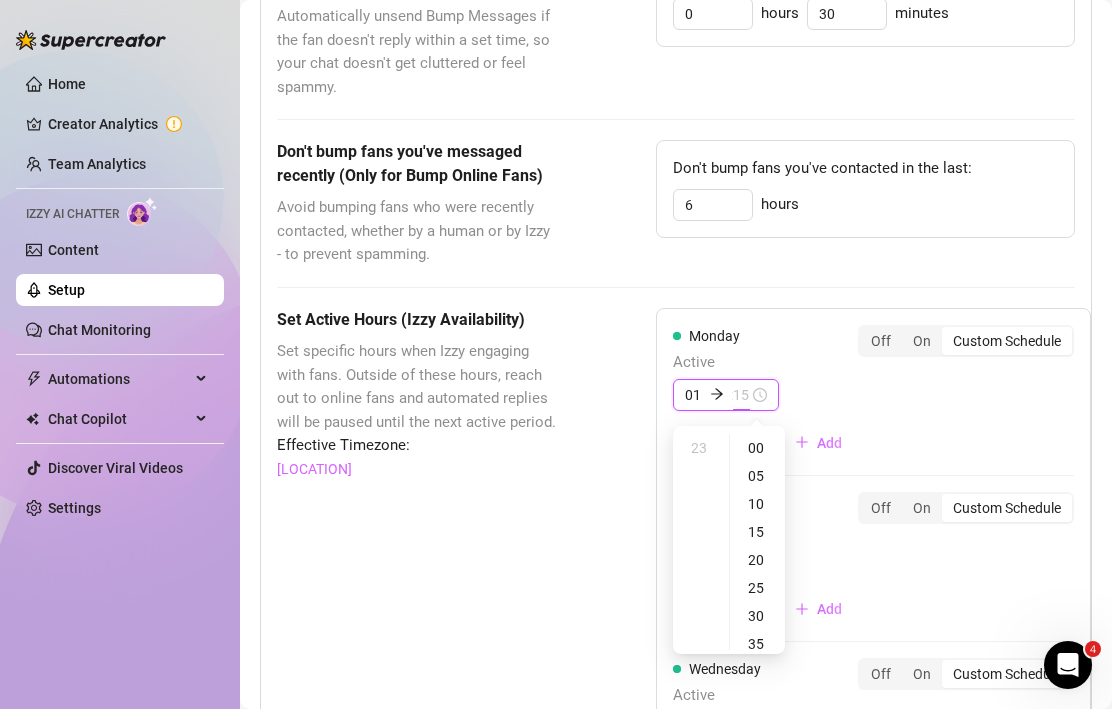 type on "23:59" 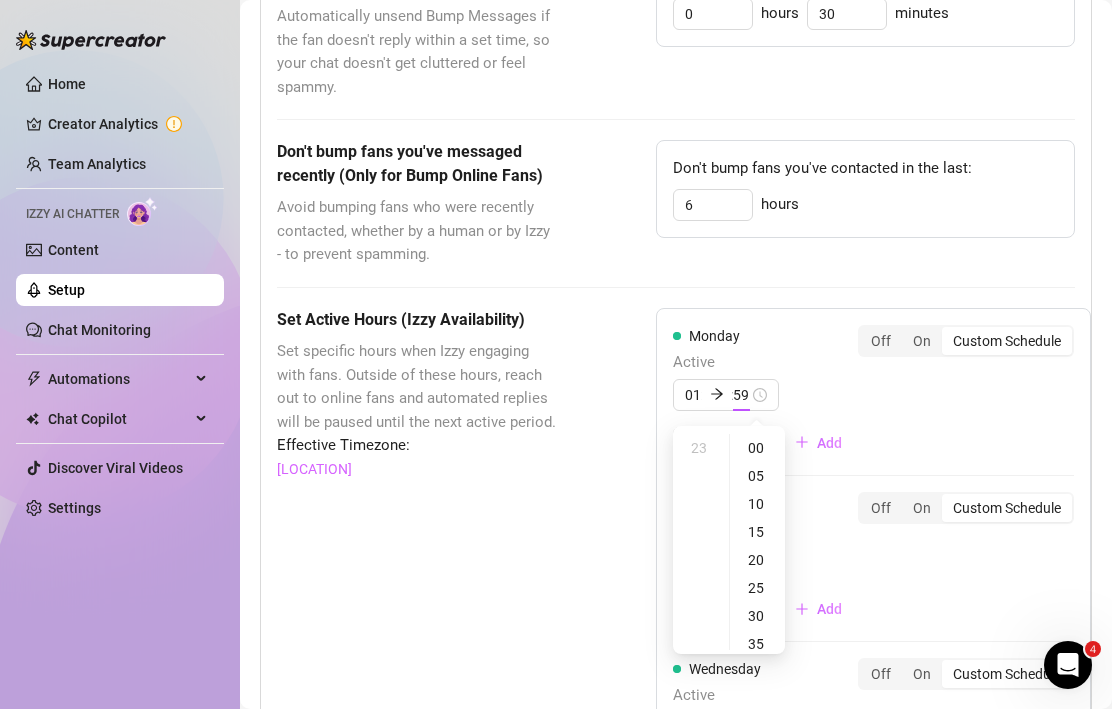 click on "[DAY] Active [TIME] [TIME] [TIME] [TIME] Add Off On Custom Schedule" at bounding box center (873, 392) 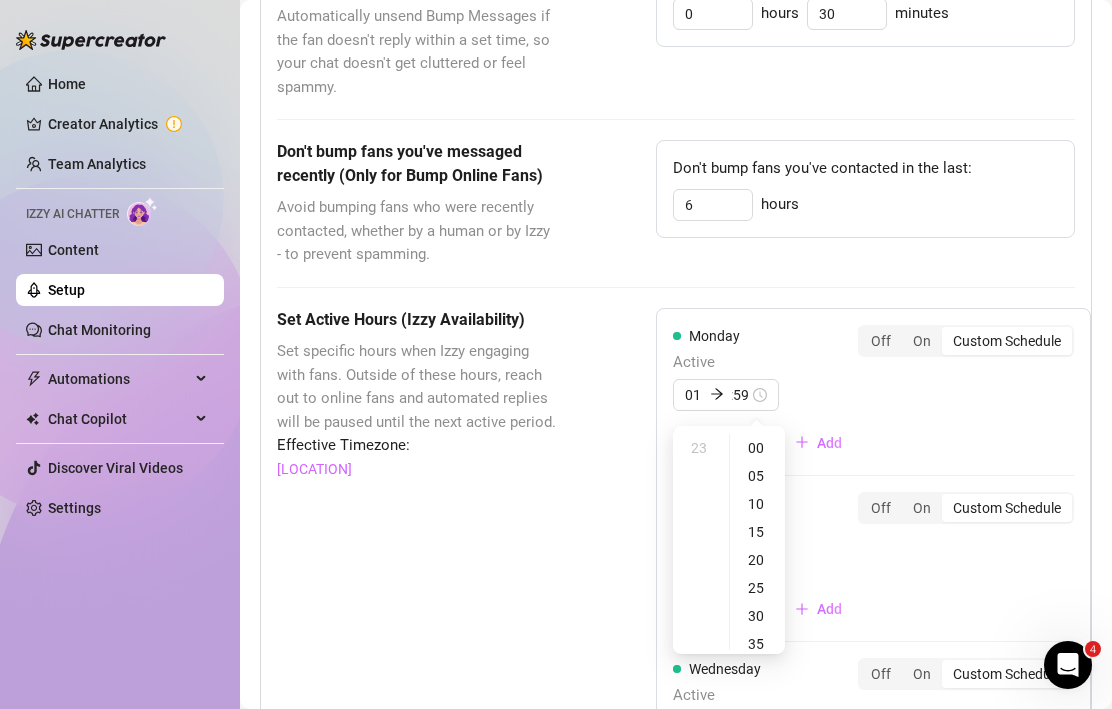 scroll, scrollTop: 0, scrollLeft: 0, axis: both 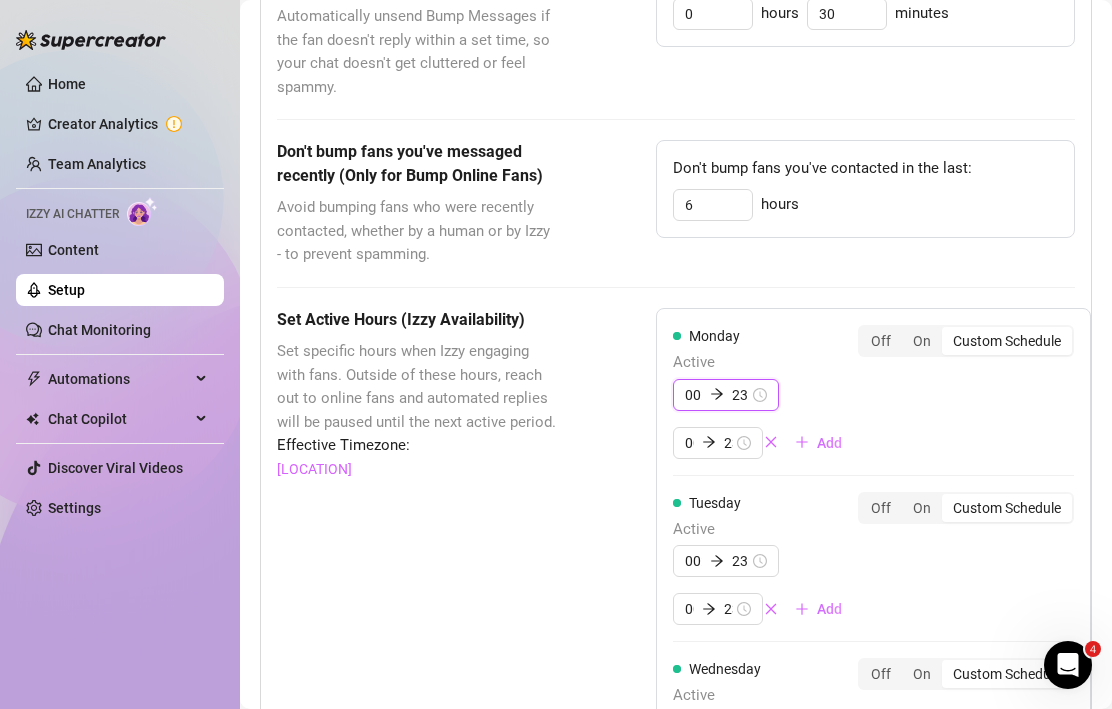 click on "00:00" at bounding box center (693, 395) 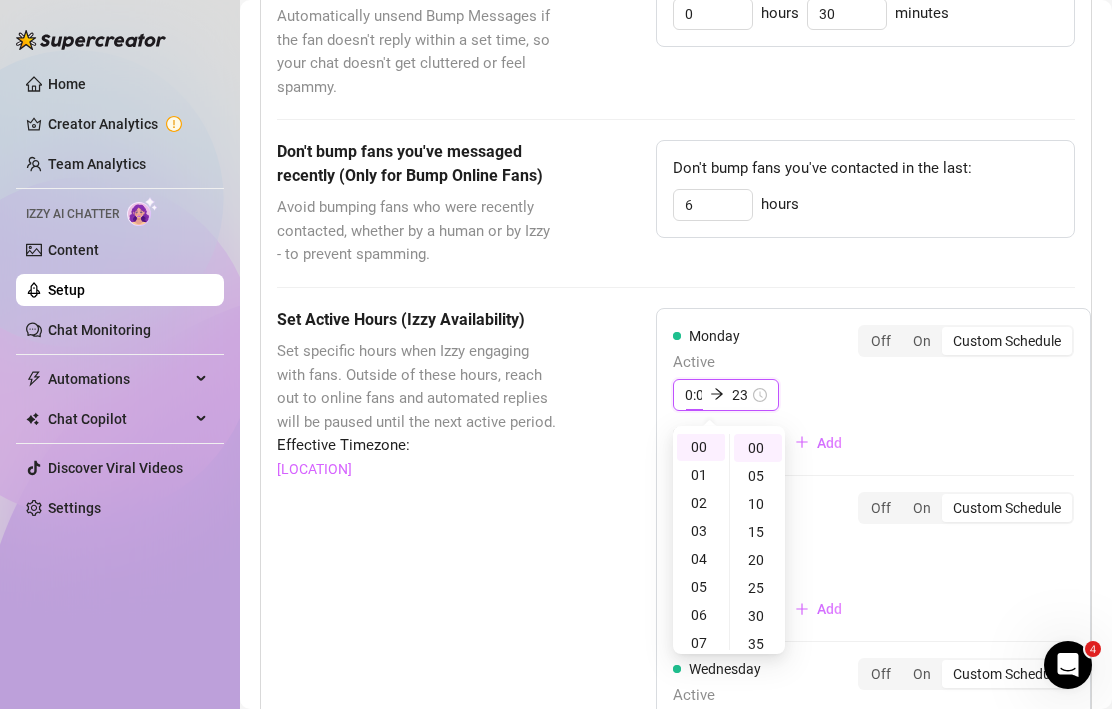 scroll, scrollTop: 0, scrollLeft: 0, axis: both 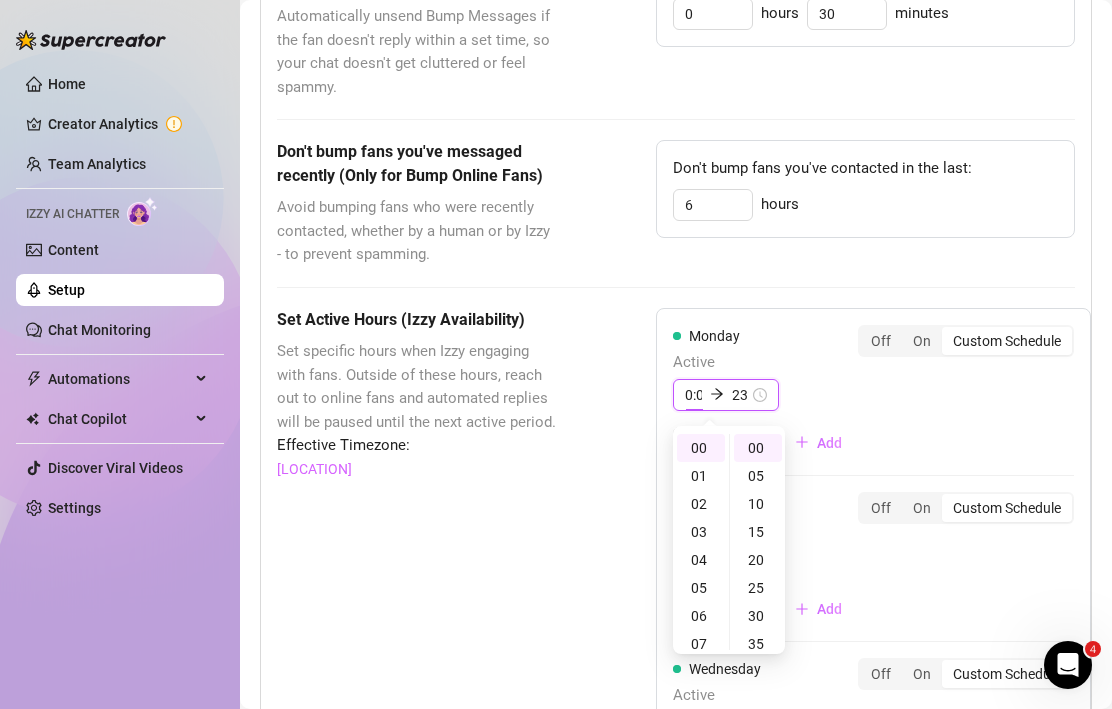 type on ":00" 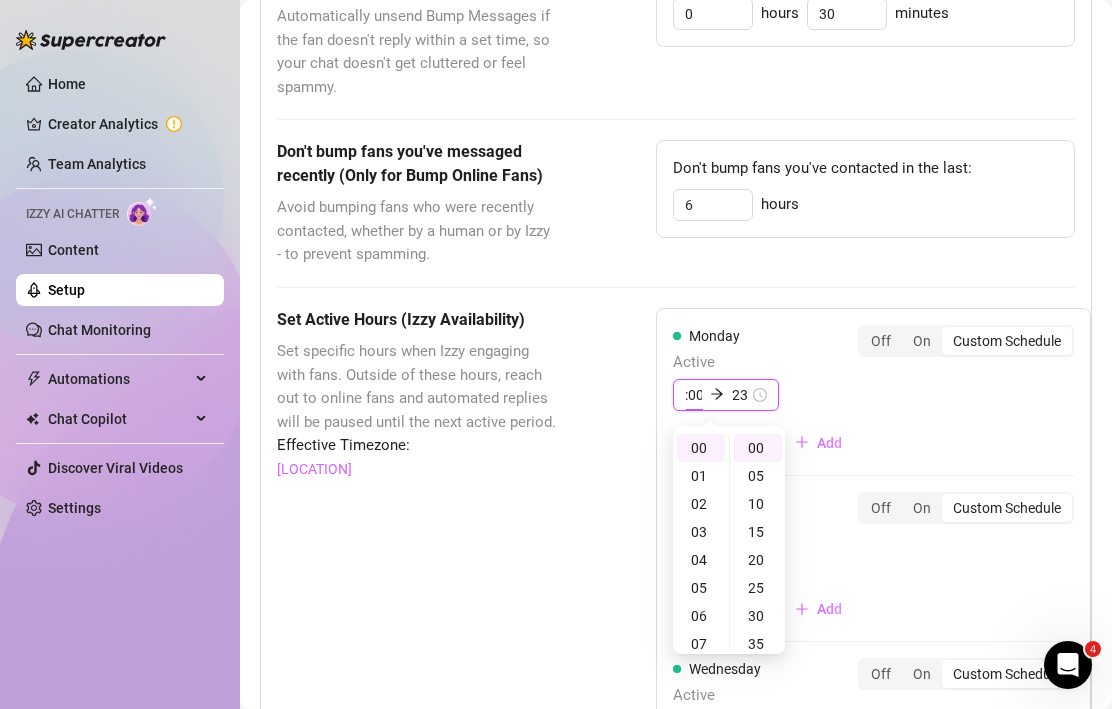 drag, startPoint x: 685, startPoint y: 394, endPoint x: 714, endPoint y: 391, distance: 29.15476 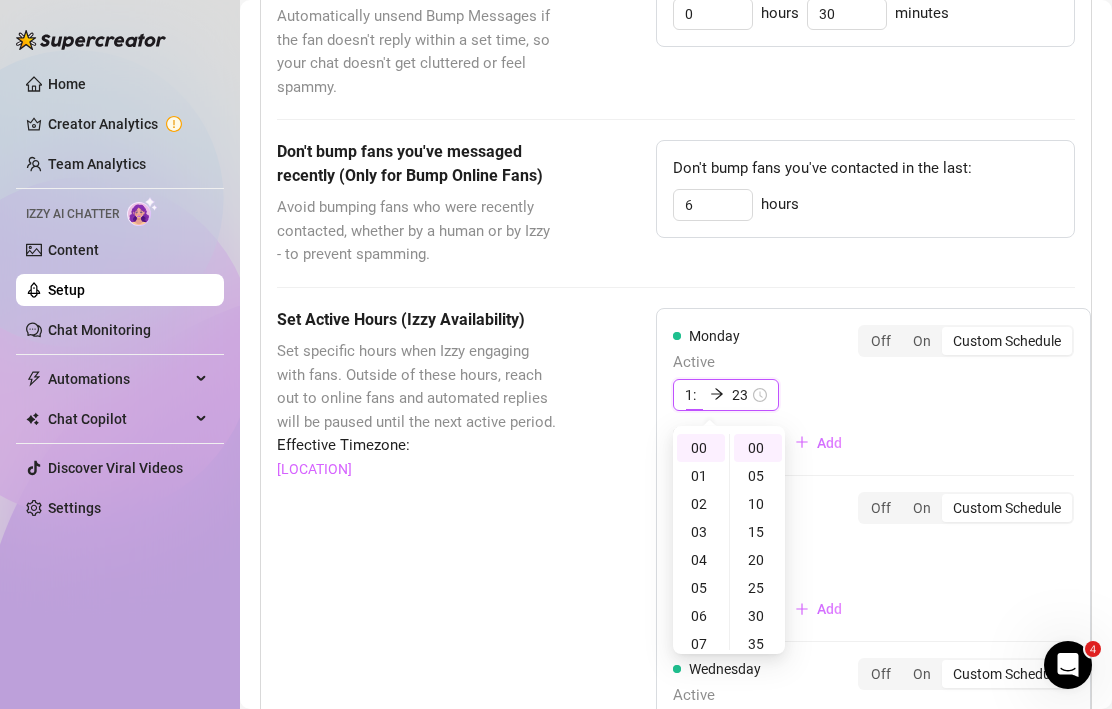 scroll, scrollTop: 0, scrollLeft: 0, axis: both 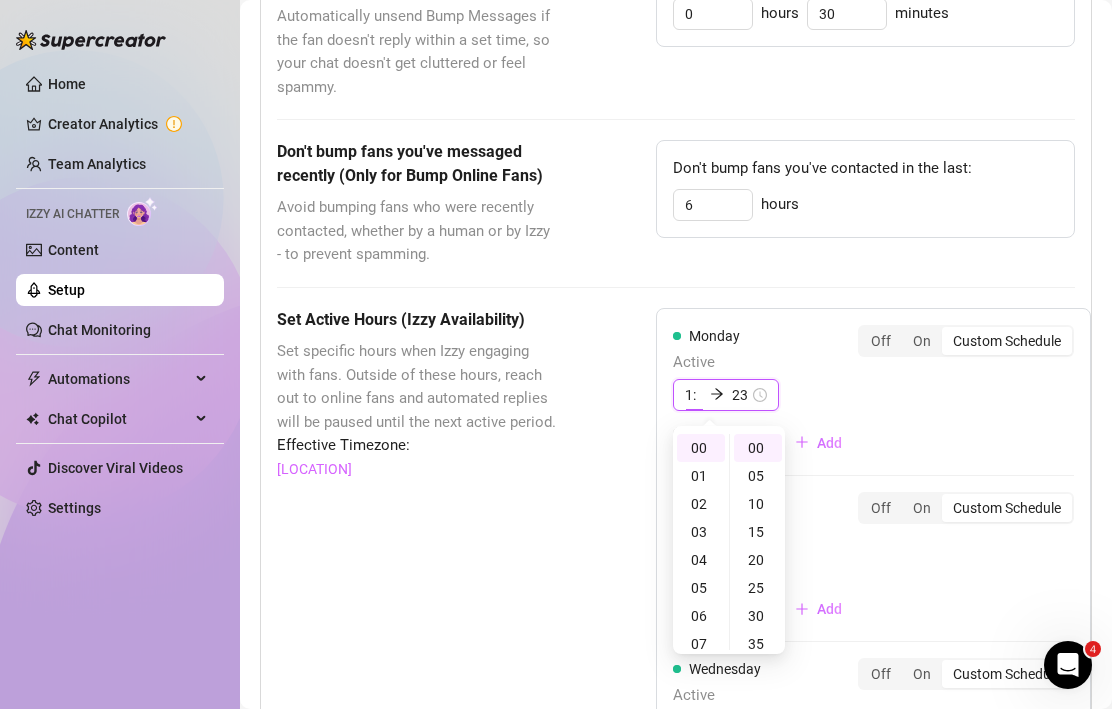 click on "1:" at bounding box center (693, 395) 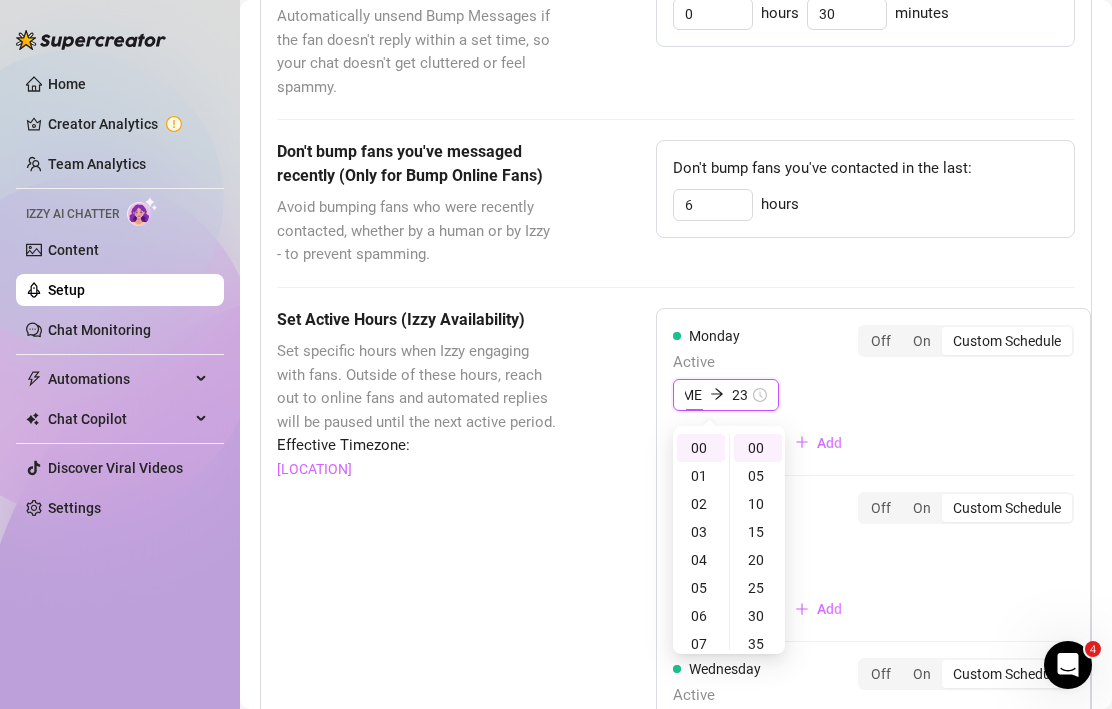 scroll, scrollTop: 0, scrollLeft: 31, axis: horizontal 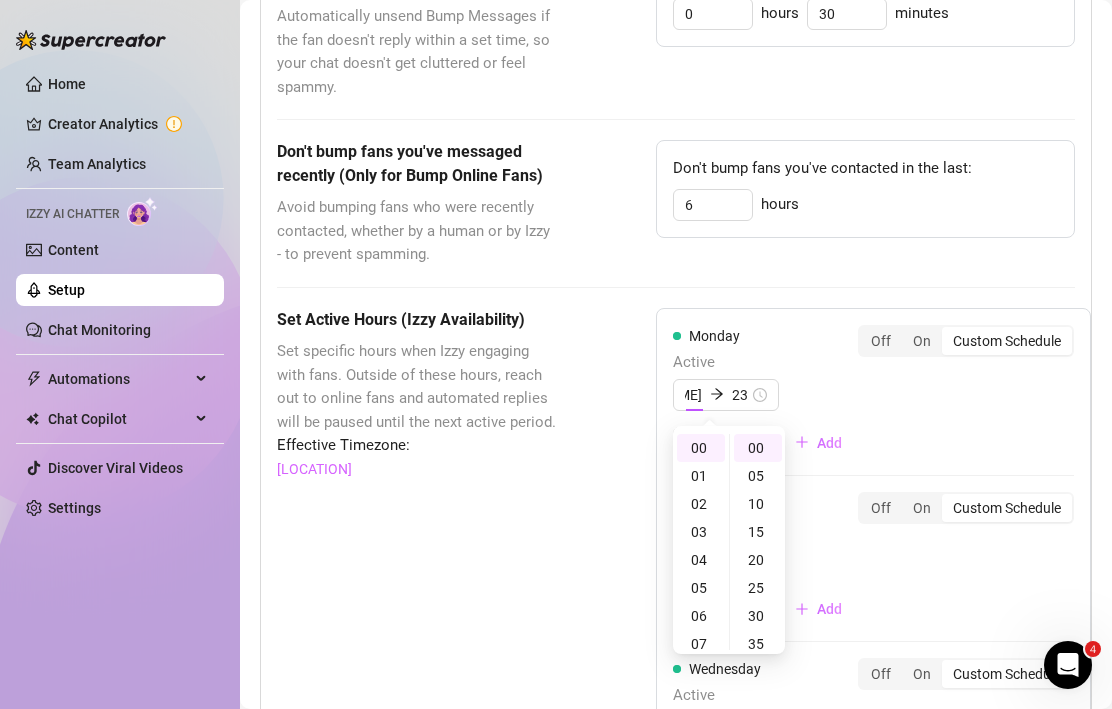 click on "[TIME] [TIME] [TIME] [TIME] Add" at bounding box center (765, 419) 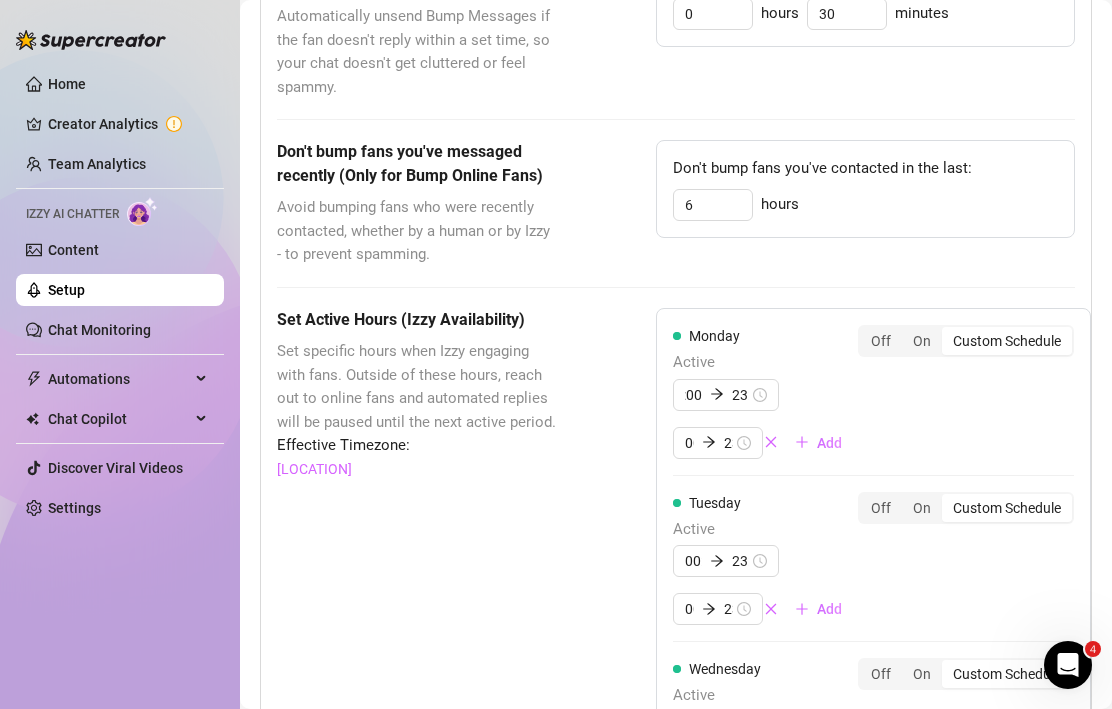 scroll, scrollTop: 0, scrollLeft: 0, axis: both 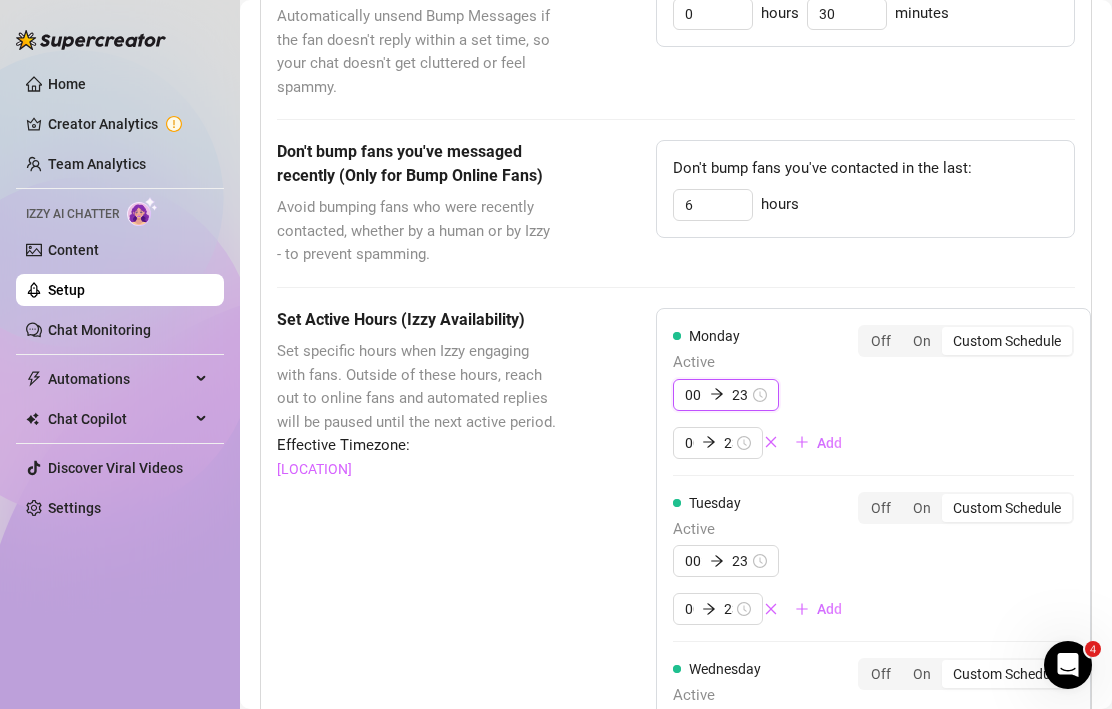 click on "00:00" at bounding box center (693, 395) 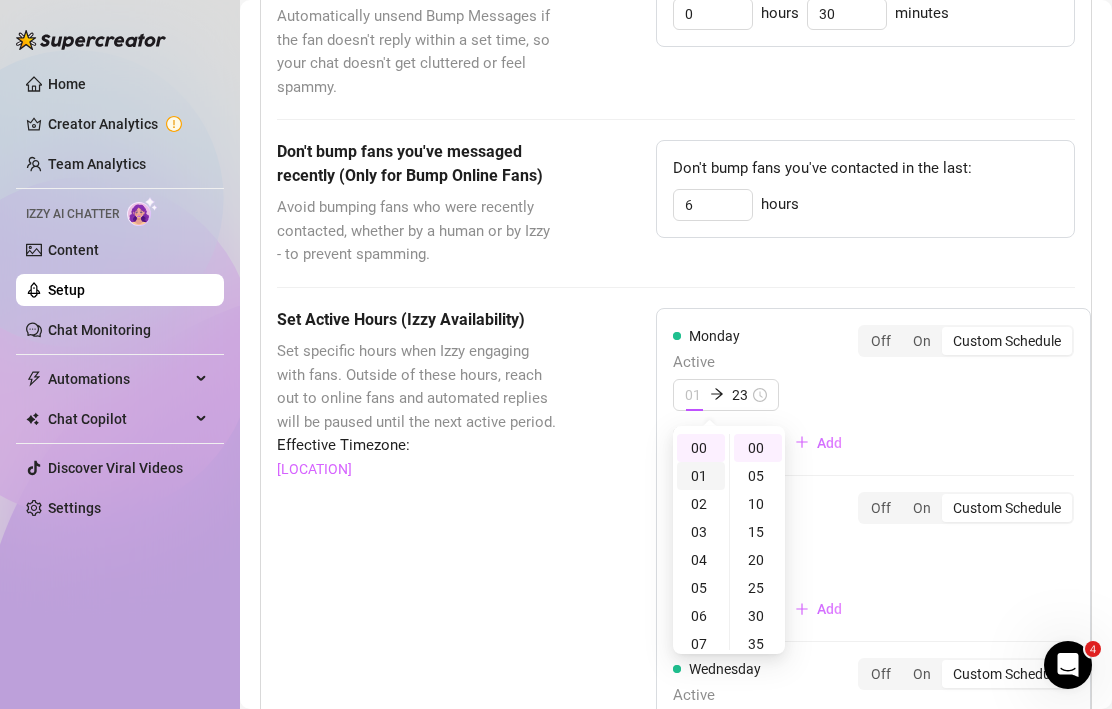 click on "01" at bounding box center [701, 476] 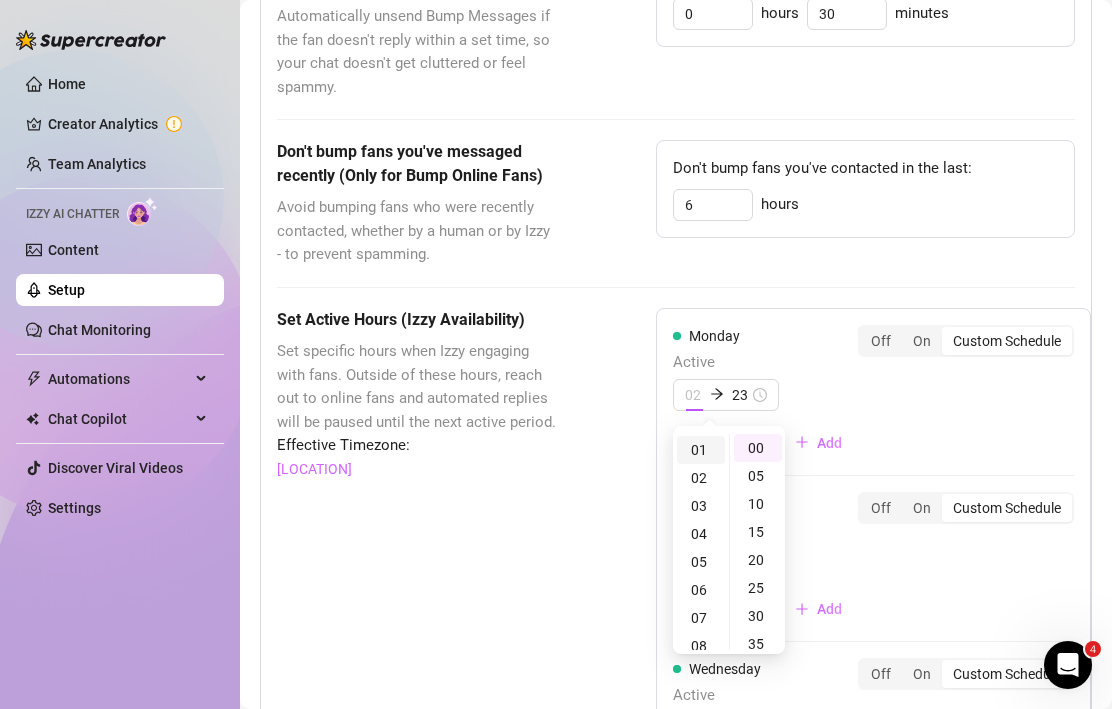 scroll, scrollTop: 28, scrollLeft: 0, axis: vertical 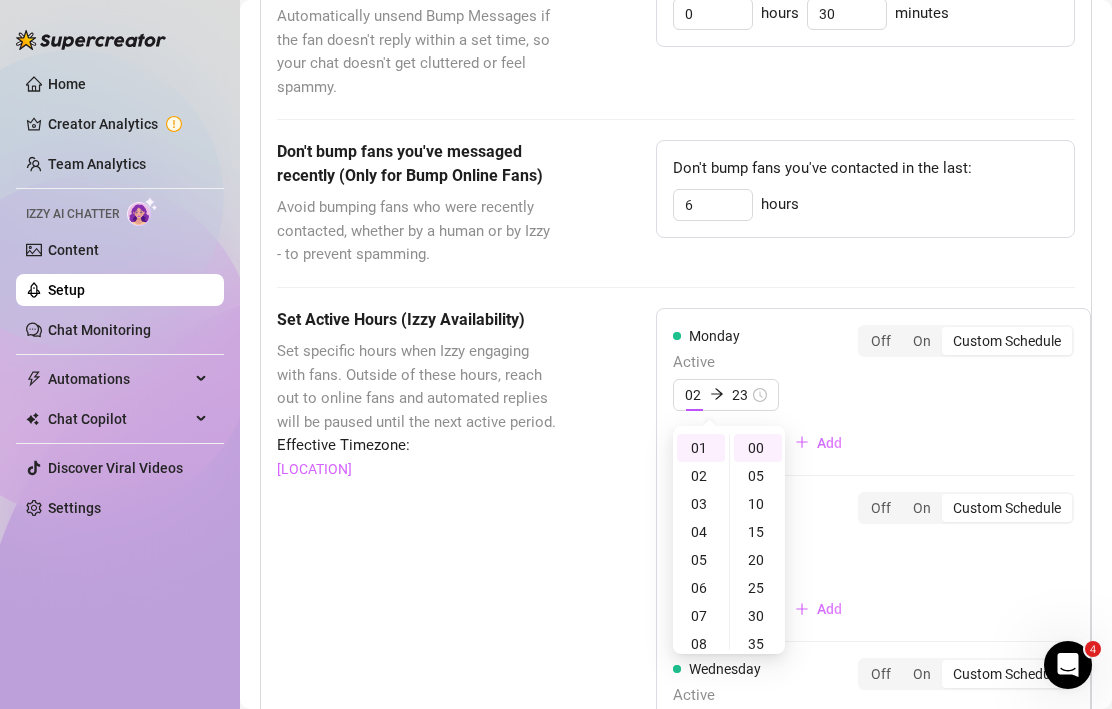 type on "01:00" 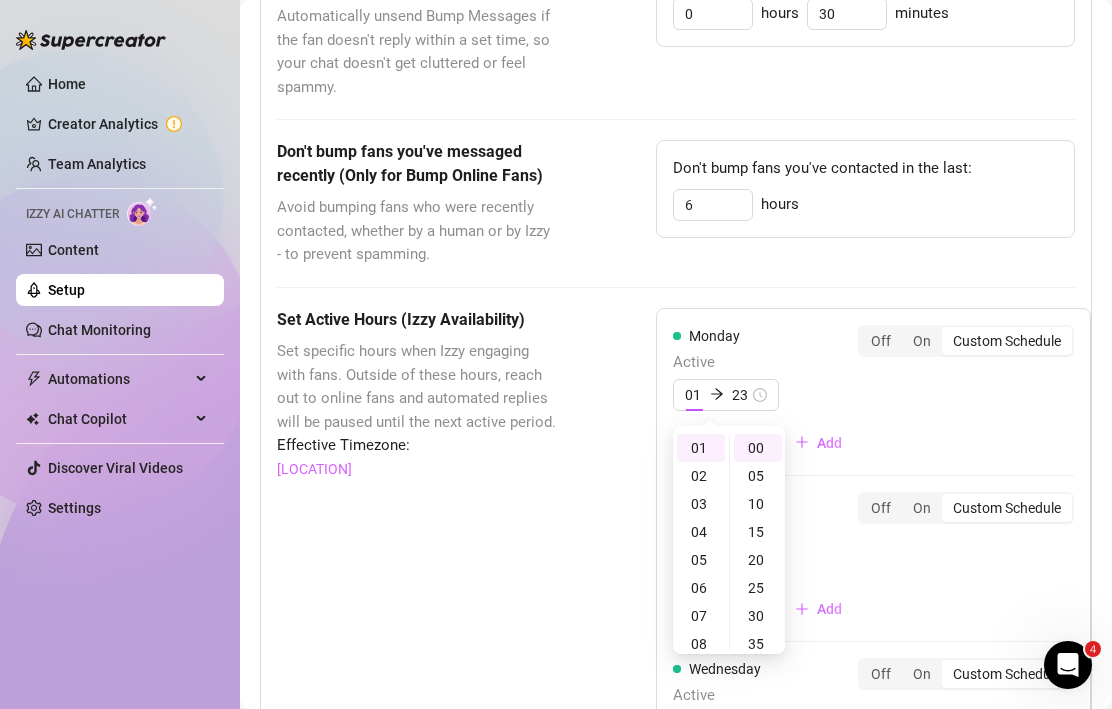 click on "[DAY] Active [TIME] [TIME] [TIME] [TIME] Add Off On Custom Schedule" at bounding box center (873, 392) 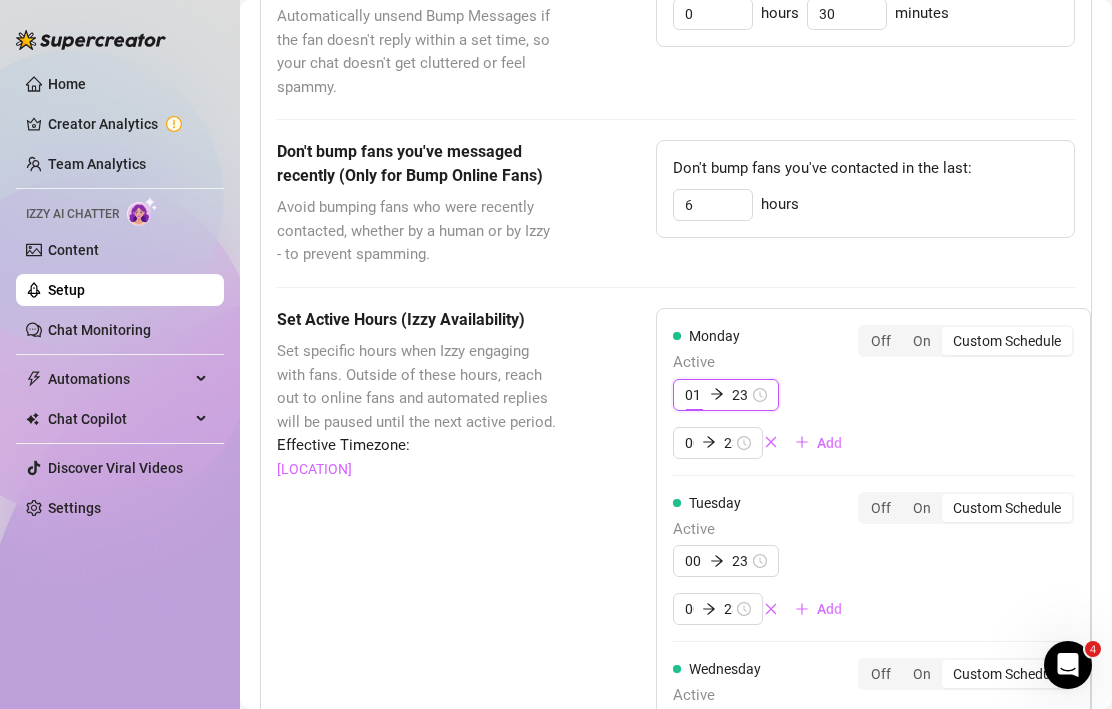 scroll, scrollTop: 0, scrollLeft: 18, axis: horizontal 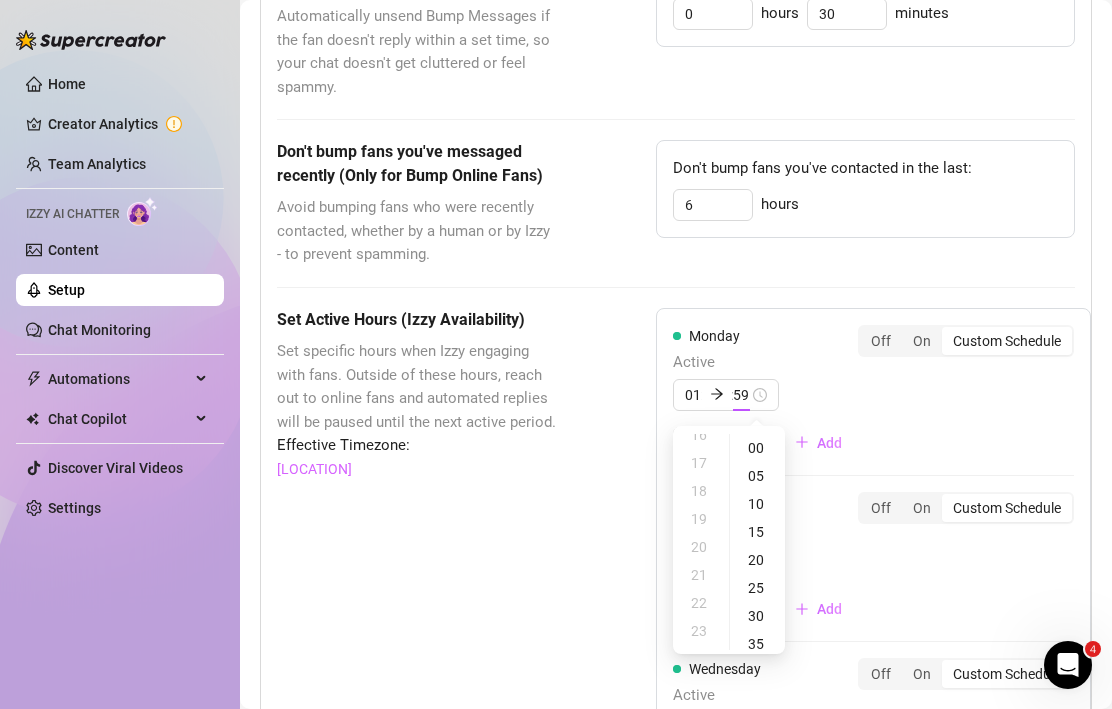 click on "Add" at bounding box center [829, 443] 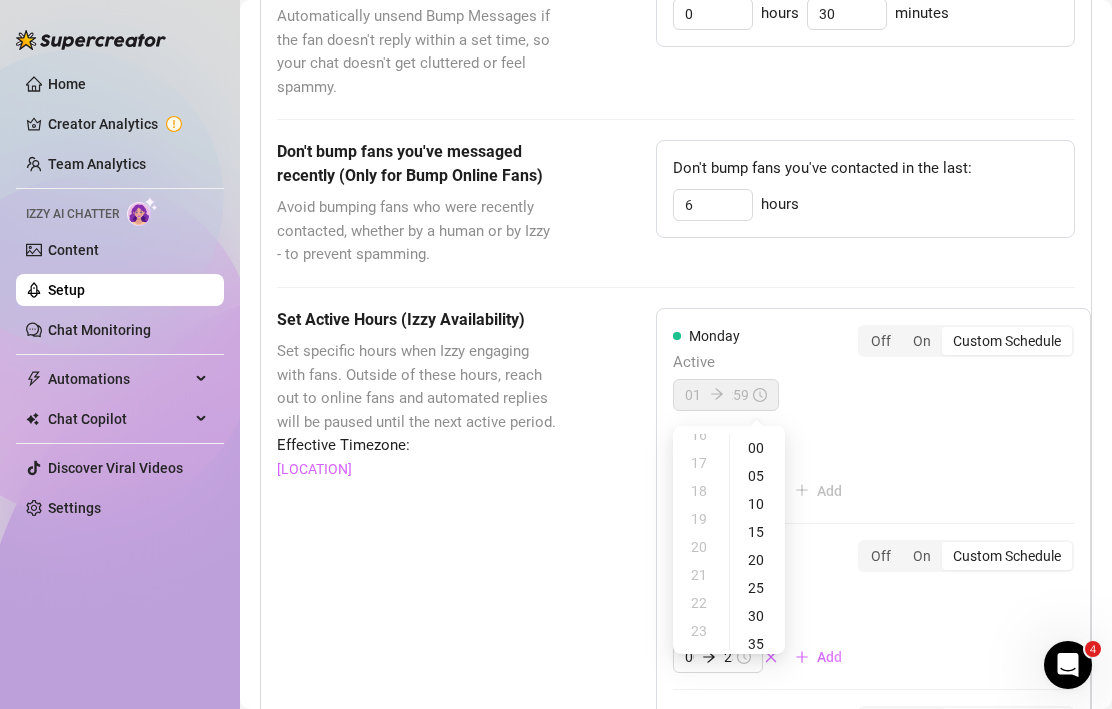 scroll, scrollTop: 619, scrollLeft: 0, axis: vertical 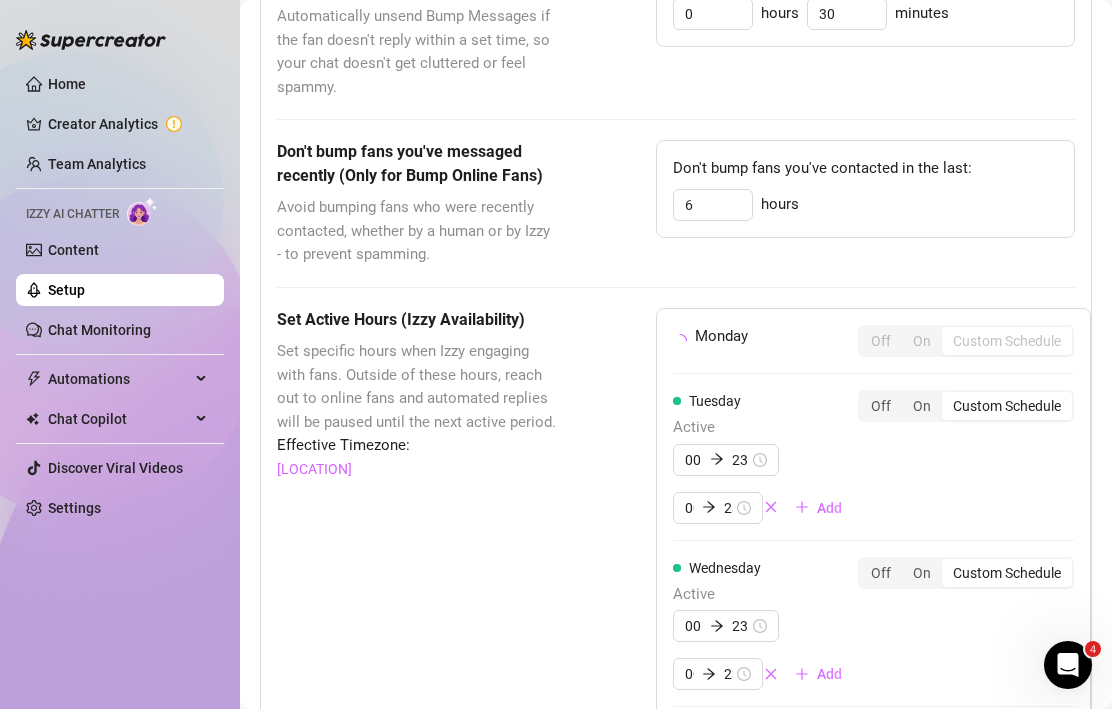 click on "[DAY] Off On Custom Schedule" at bounding box center [873, 341] 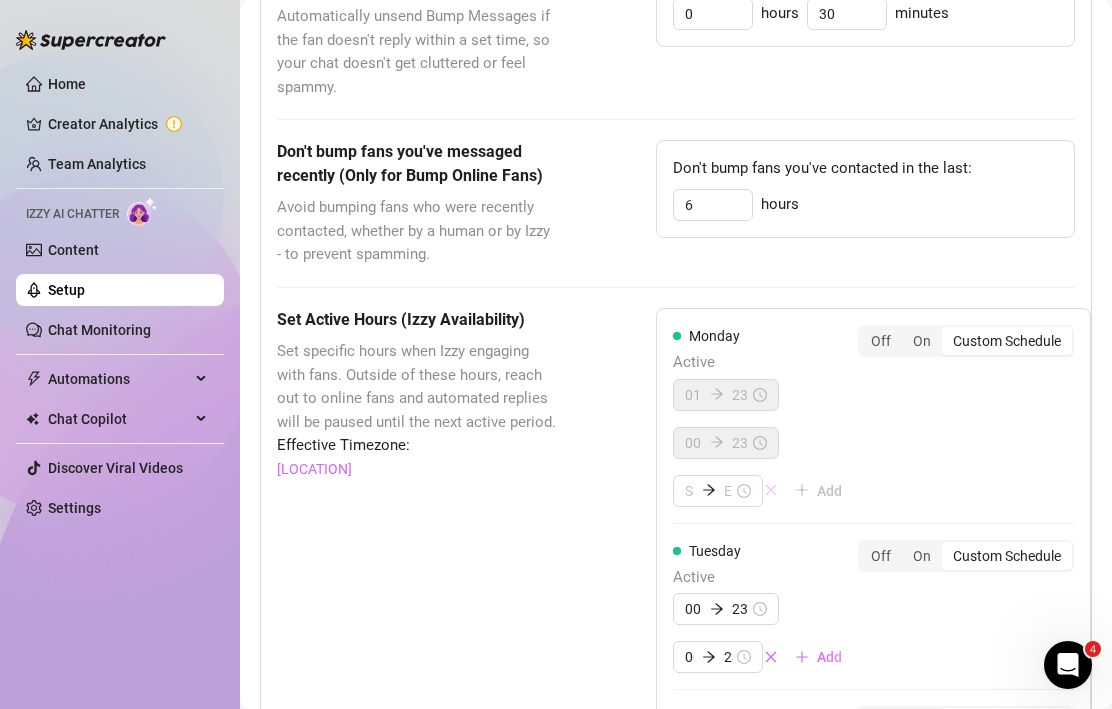 click 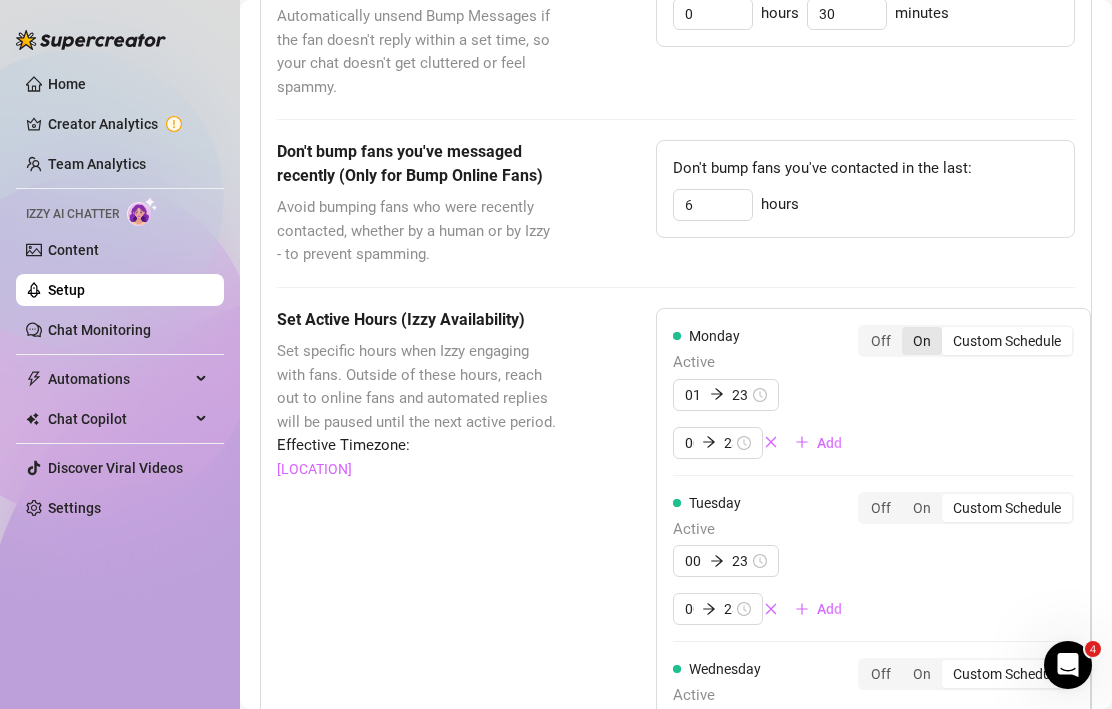 click on "On" at bounding box center (922, 341) 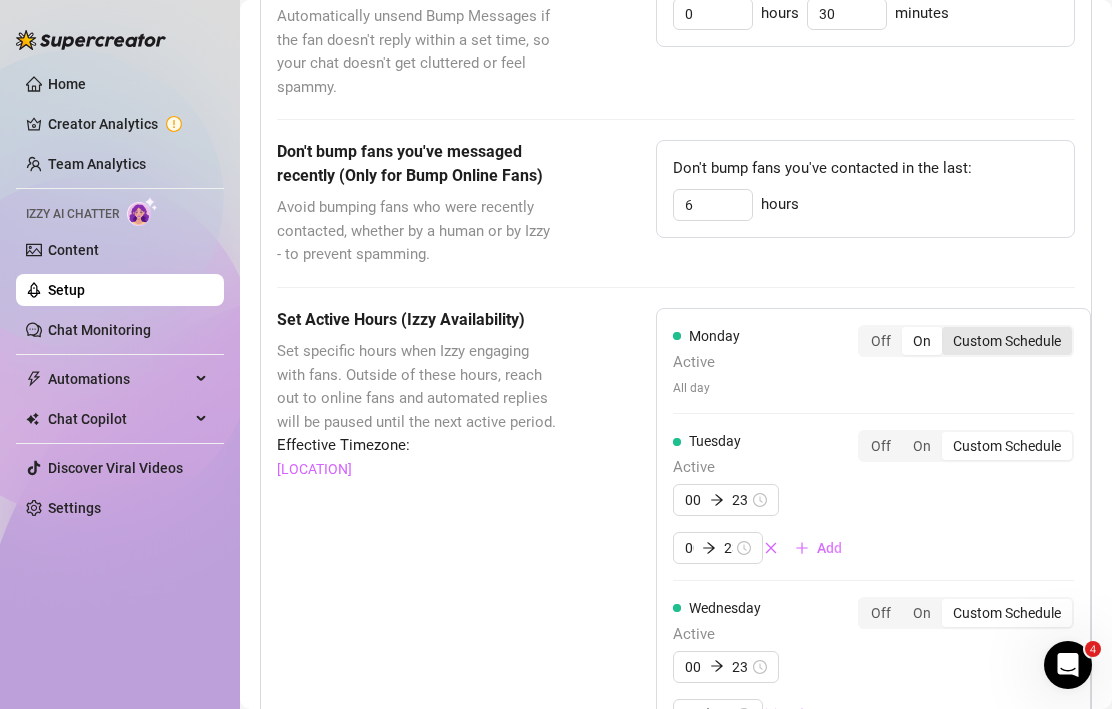 click on "Custom Schedule" at bounding box center [1007, 341] 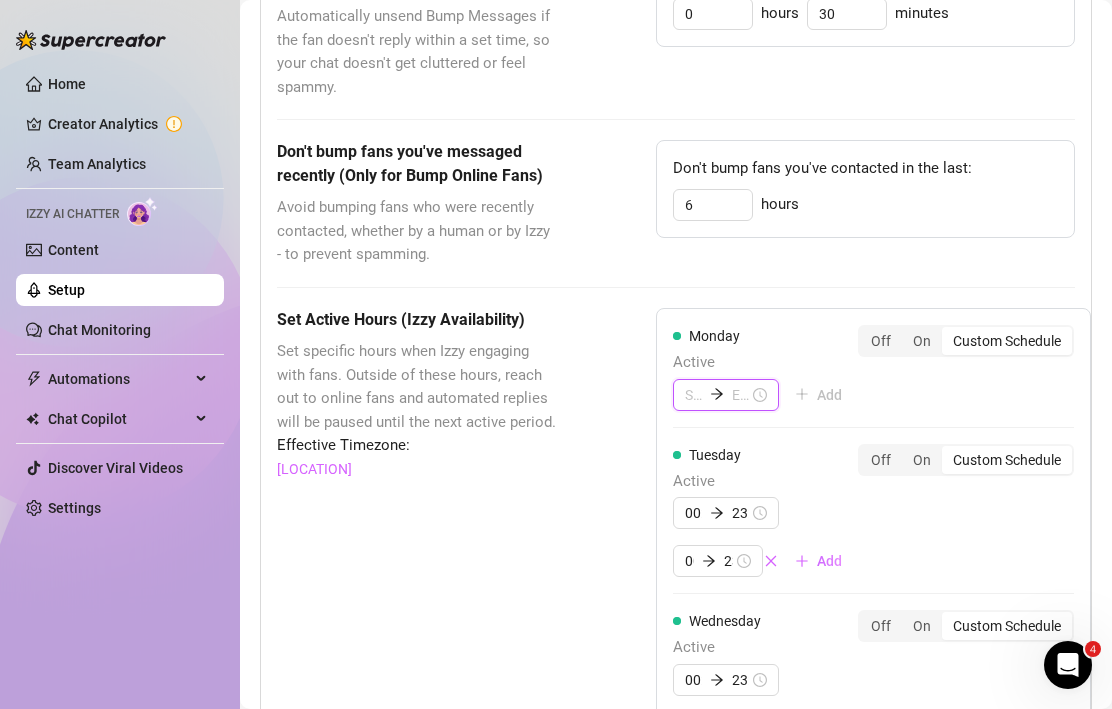 click at bounding box center (693, 395) 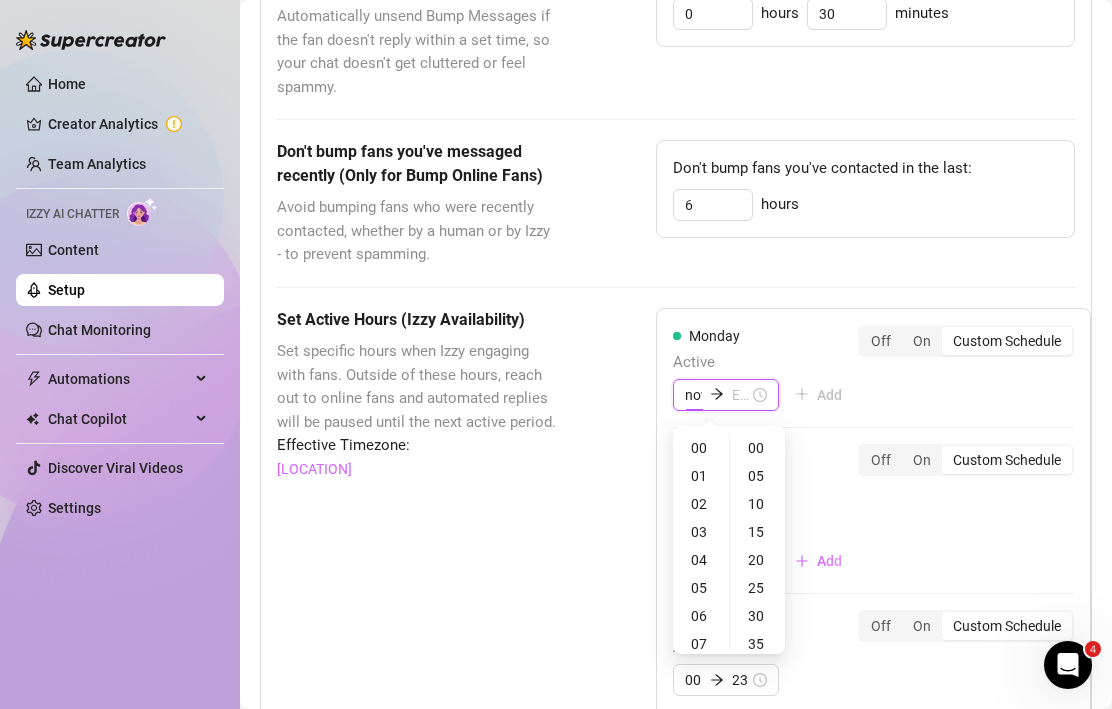 type on "now" 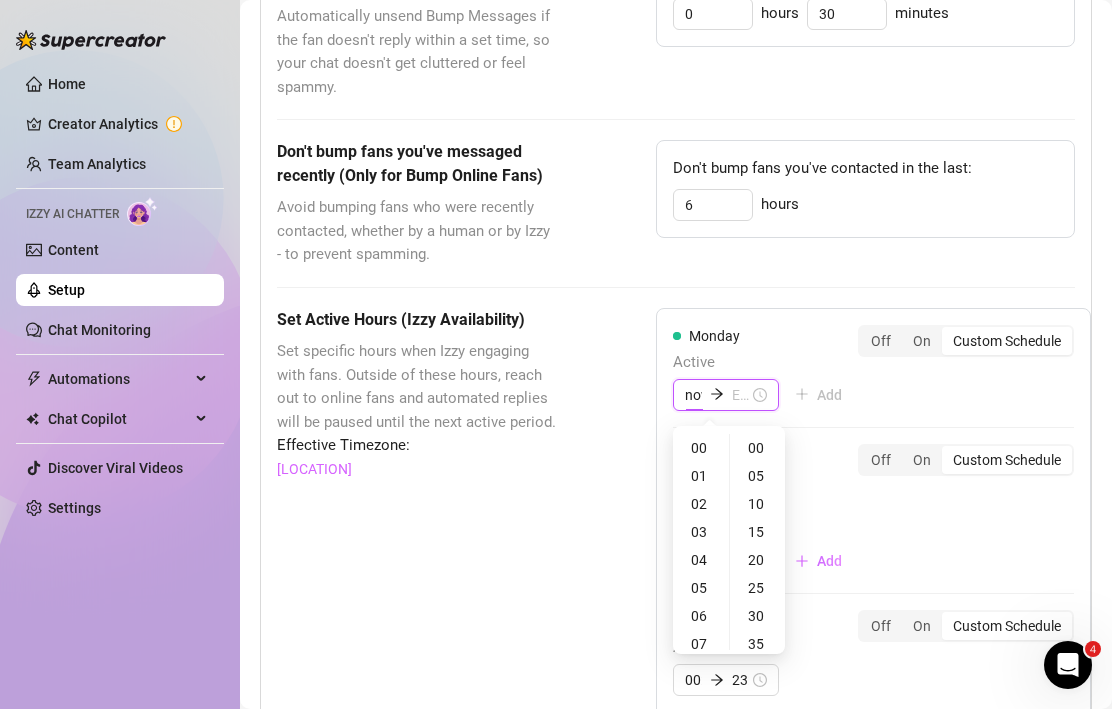scroll, scrollTop: 0, scrollLeft: 9, axis: horizontal 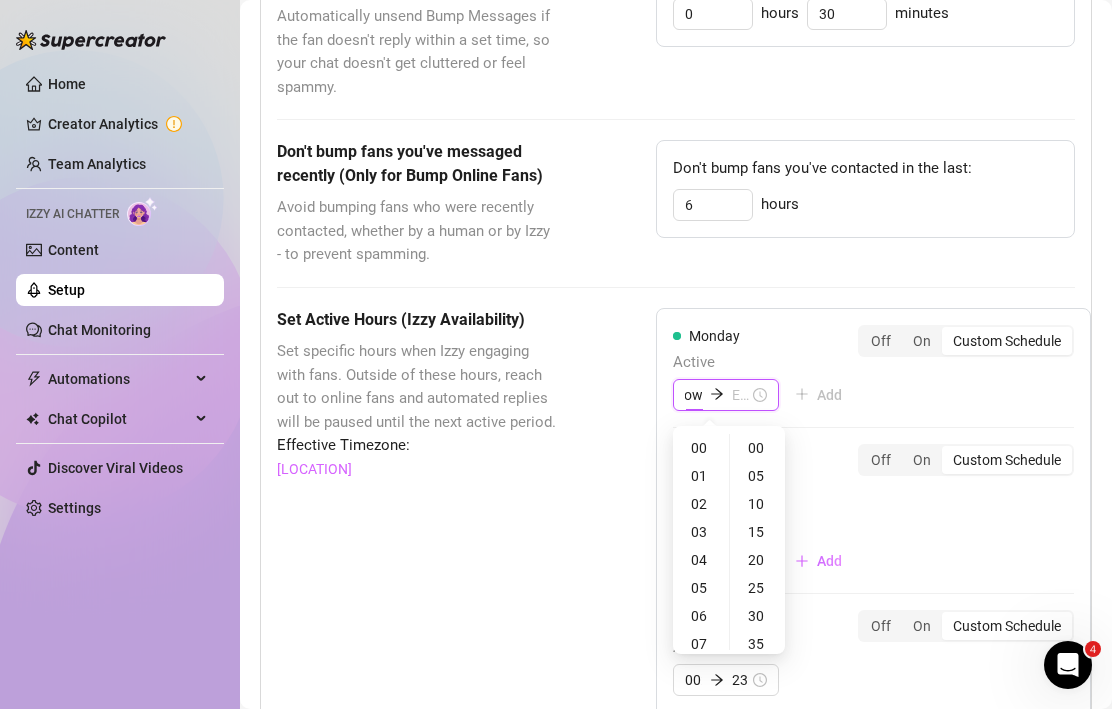 click at bounding box center (740, 395) 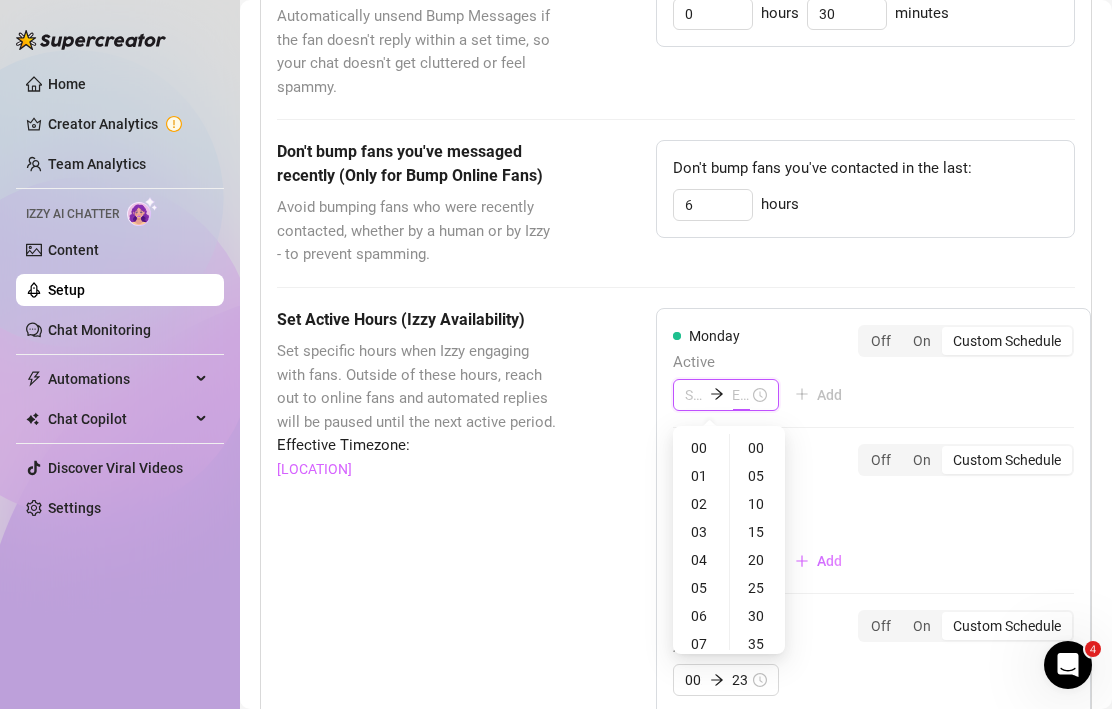 scroll, scrollTop: 0, scrollLeft: 0, axis: both 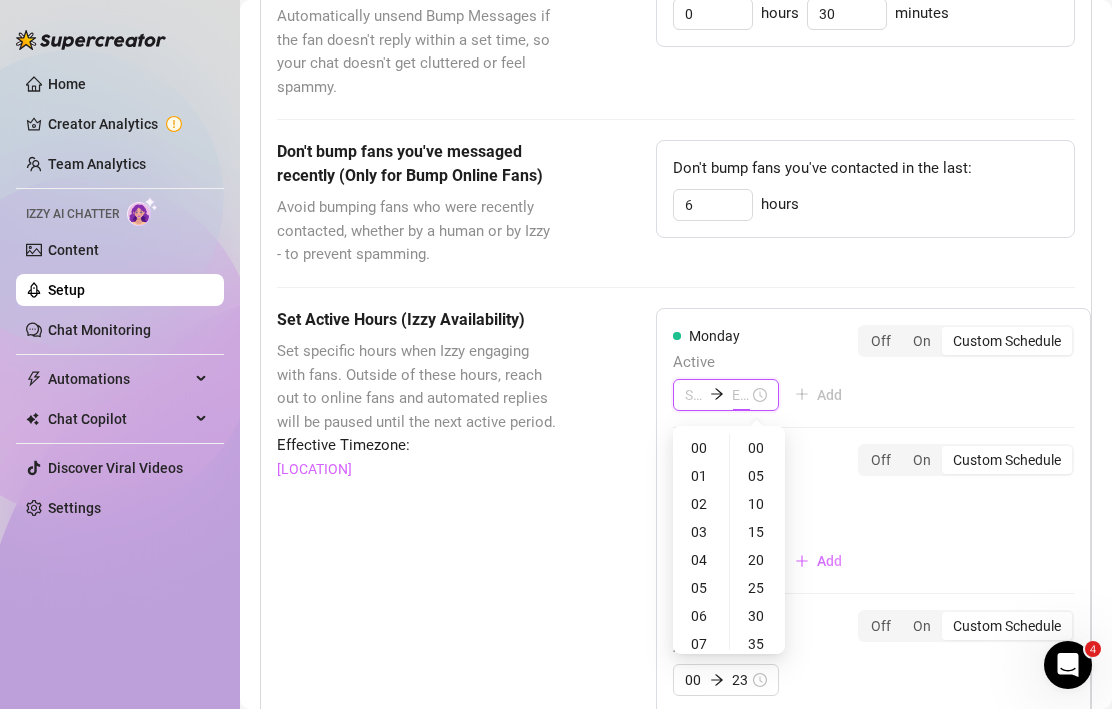 click at bounding box center (693, 395) 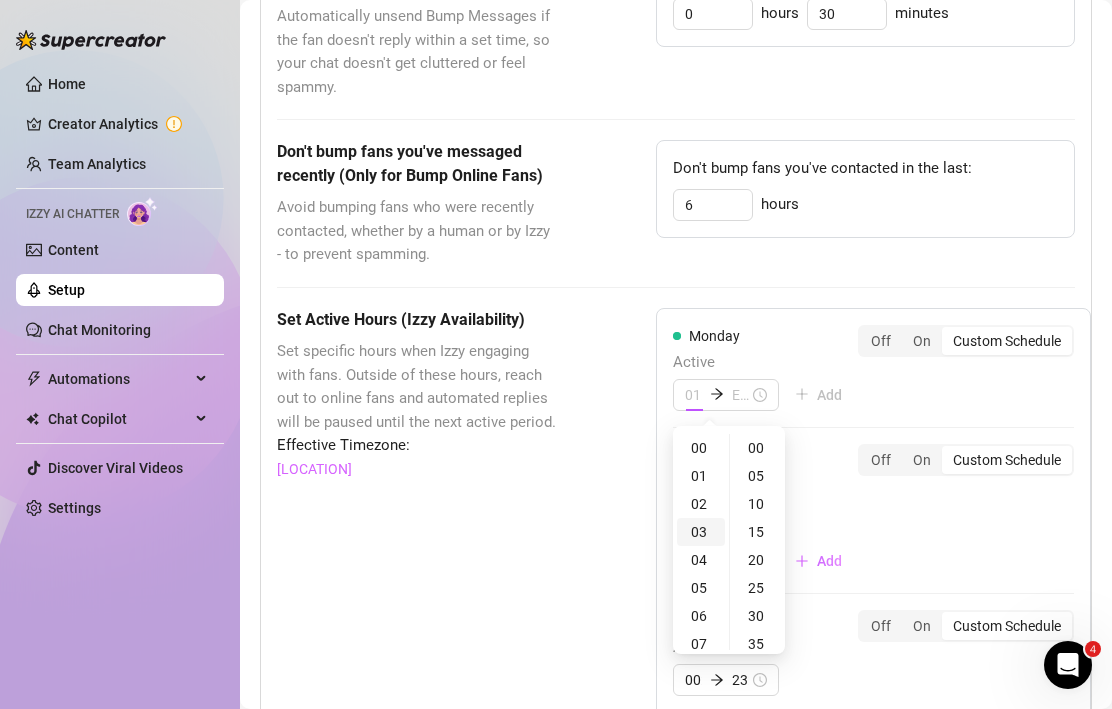 click on "02" at bounding box center (701, 504) 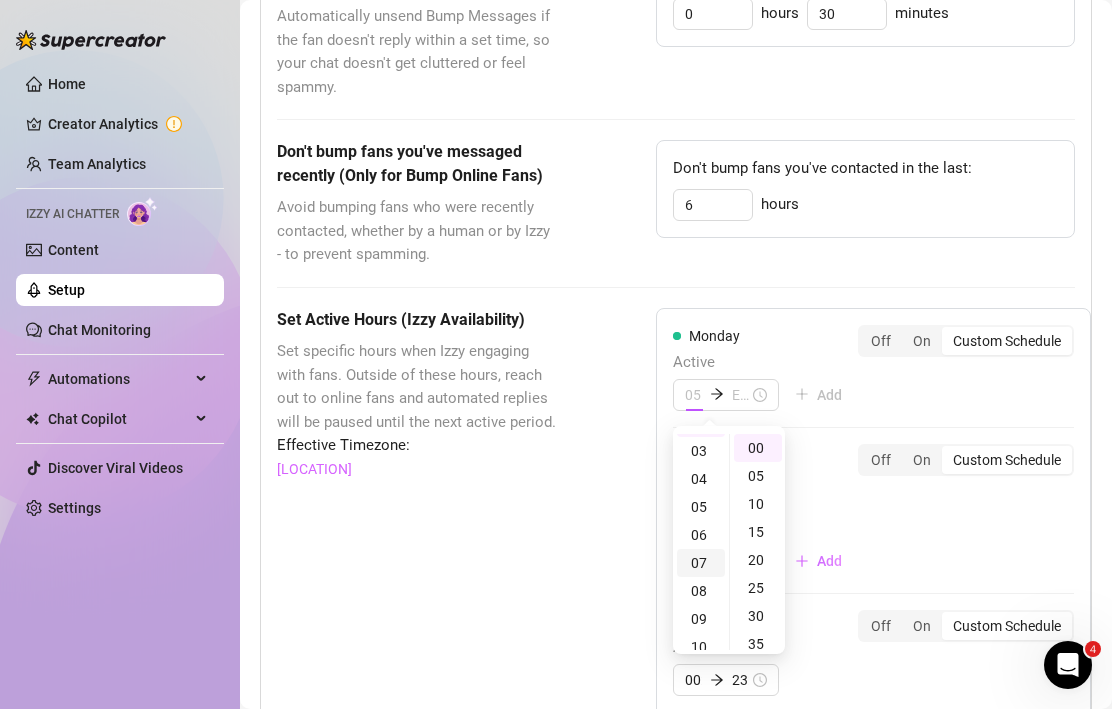 scroll, scrollTop: 80, scrollLeft: 0, axis: vertical 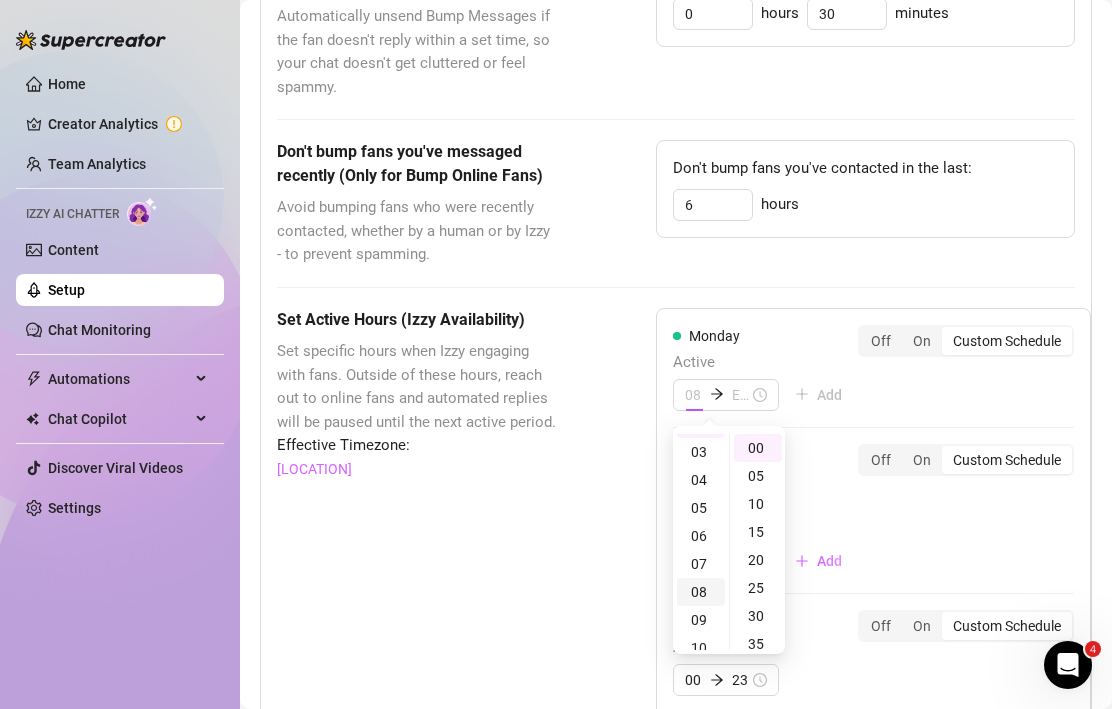 click on "08" at bounding box center [701, 592] 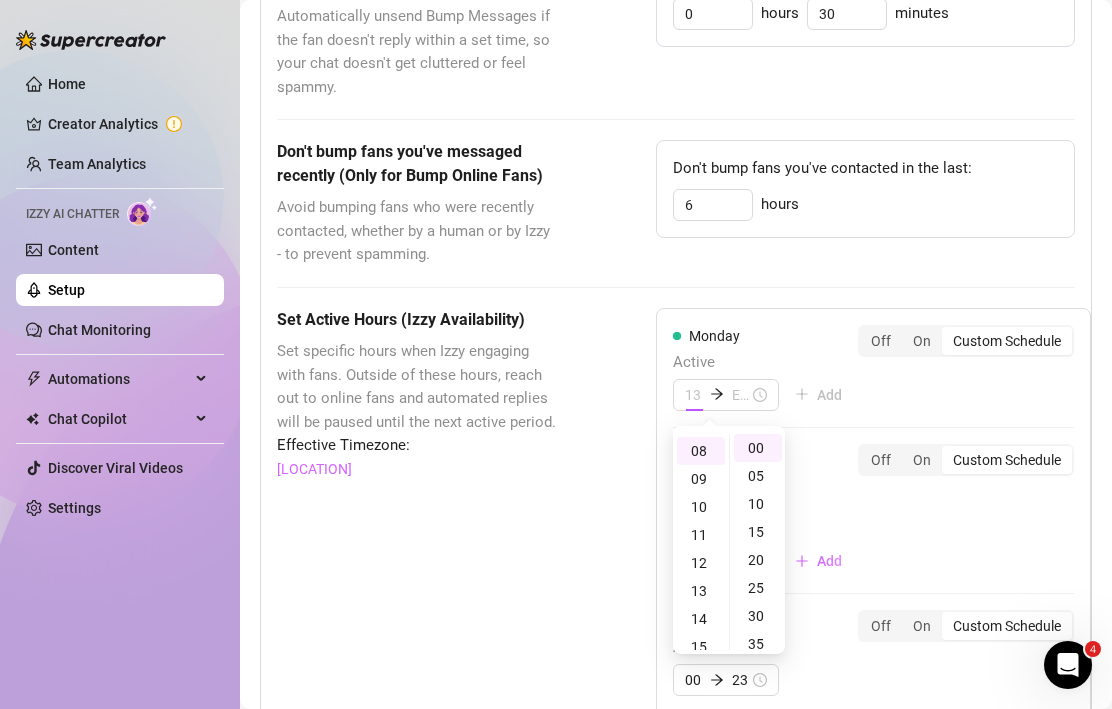 scroll, scrollTop: 224, scrollLeft: 0, axis: vertical 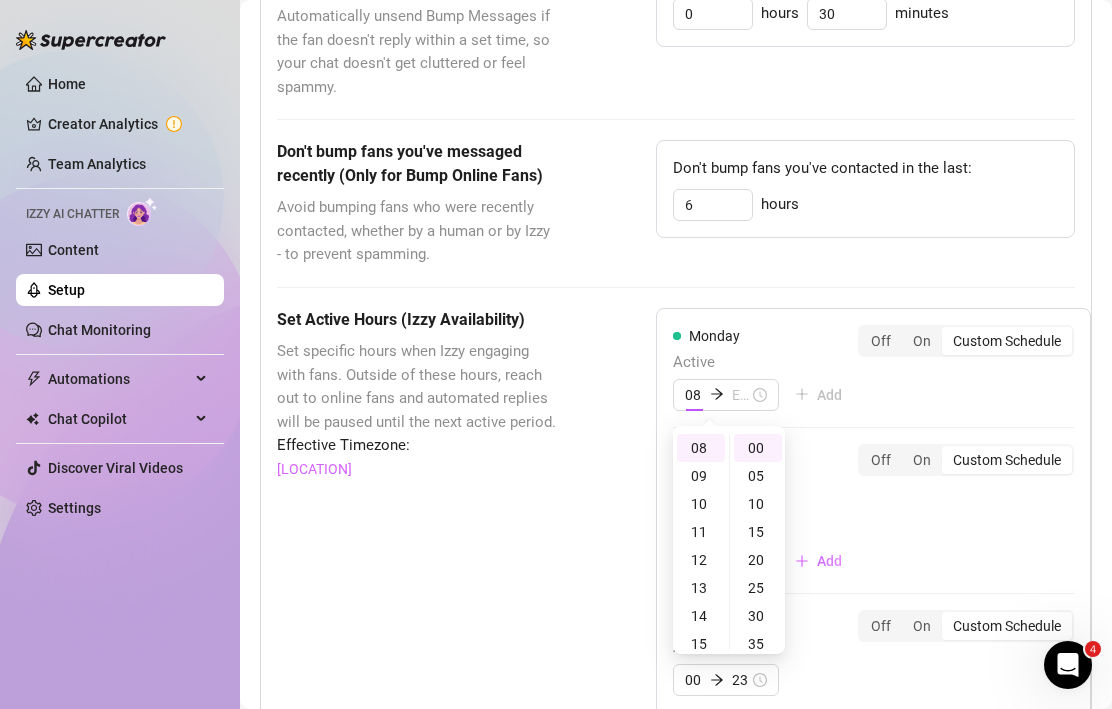 click on "[DAY] Active [TIME] Add Off On Custom Schedule" at bounding box center (873, 368) 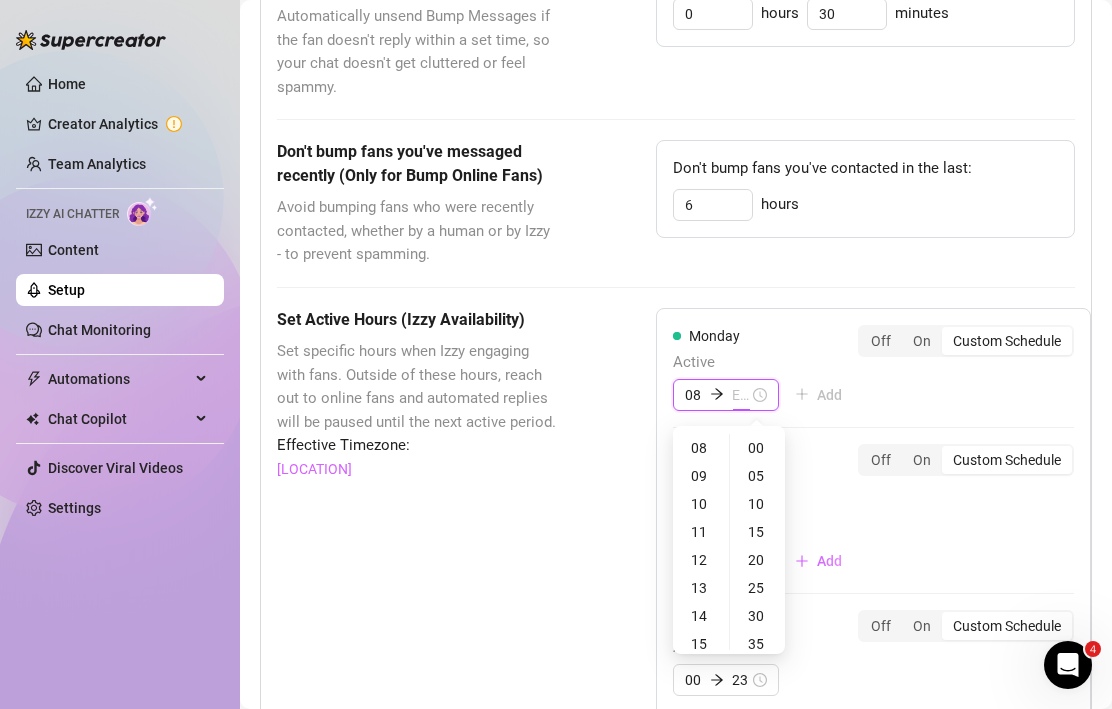 click on "08:00" at bounding box center [693, 395] 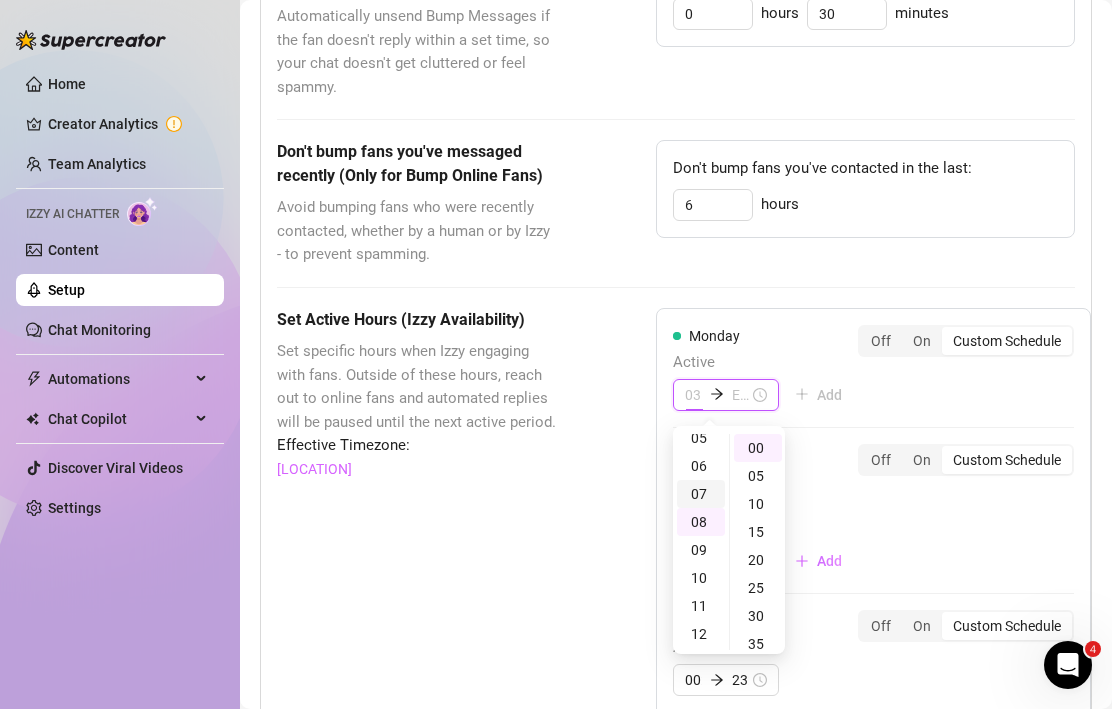 scroll, scrollTop: 56, scrollLeft: 0, axis: vertical 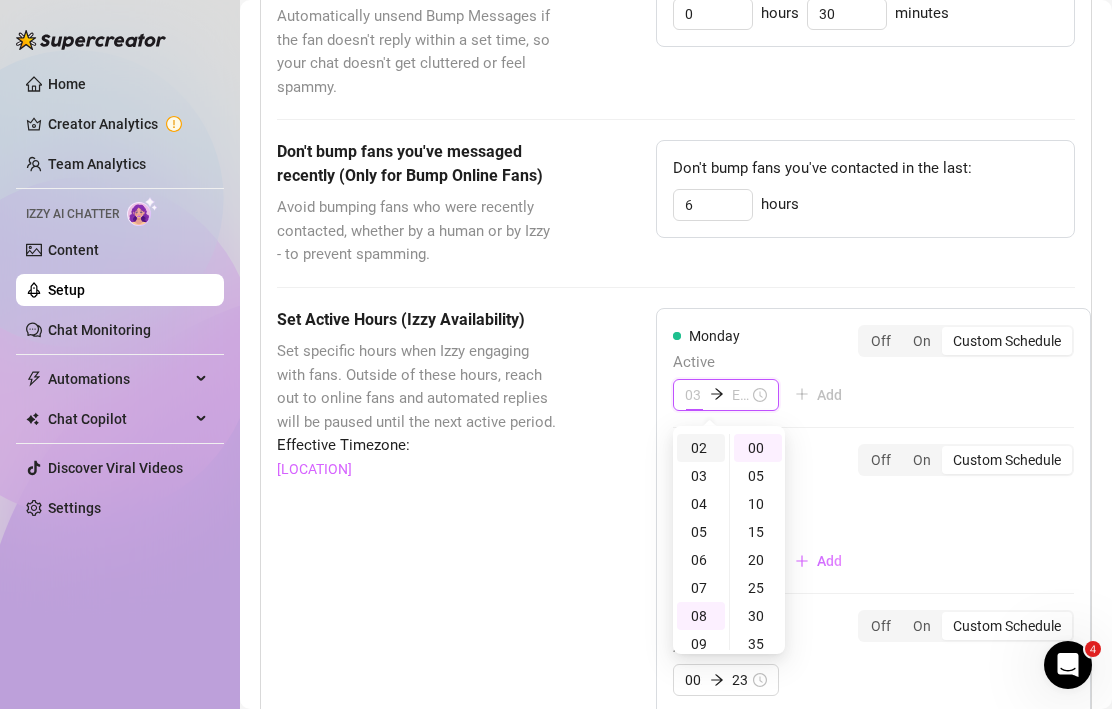 type on "02:00" 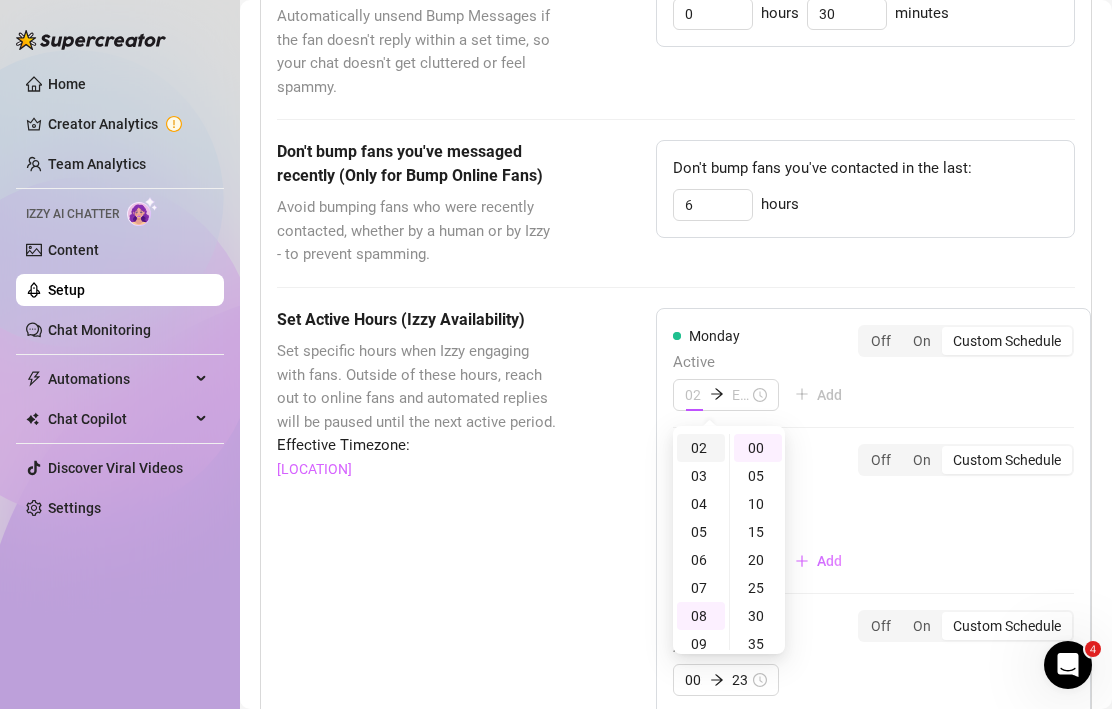 click on "02" at bounding box center [701, 448] 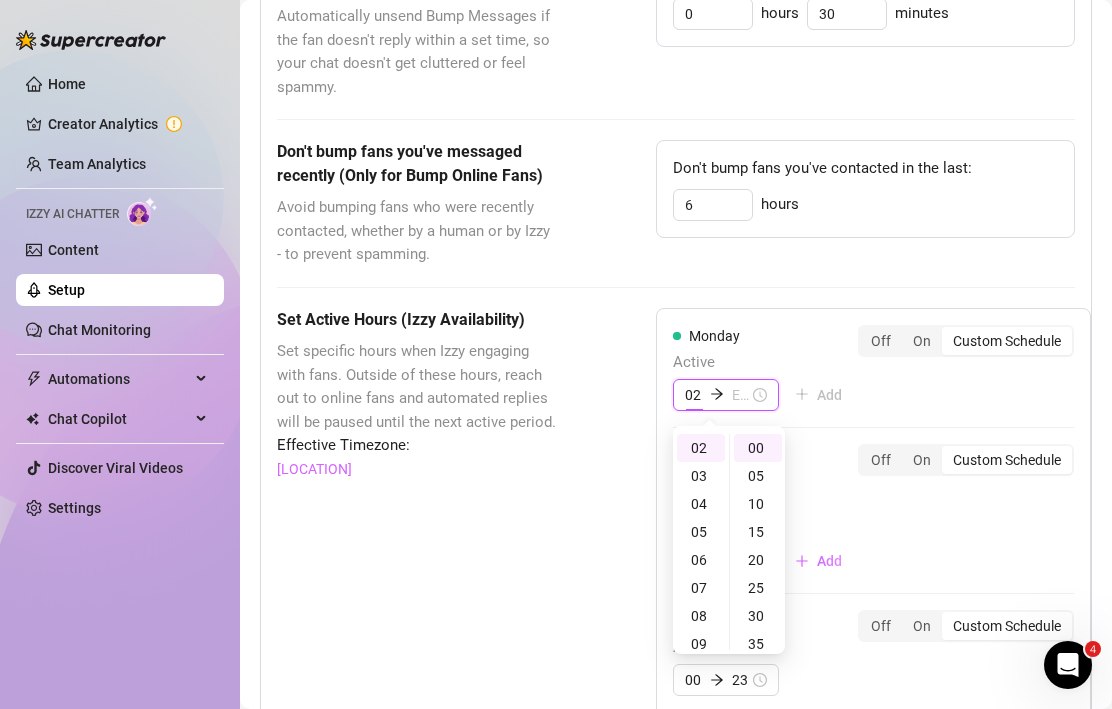 click at bounding box center [740, 395] 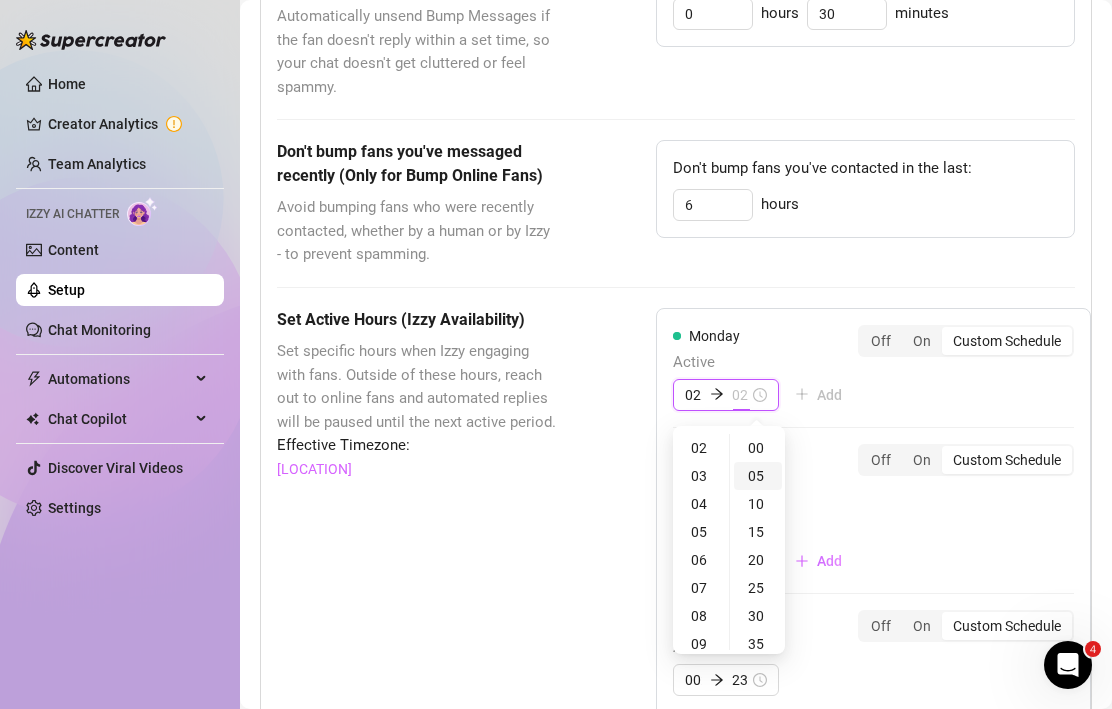 type on "02:05" 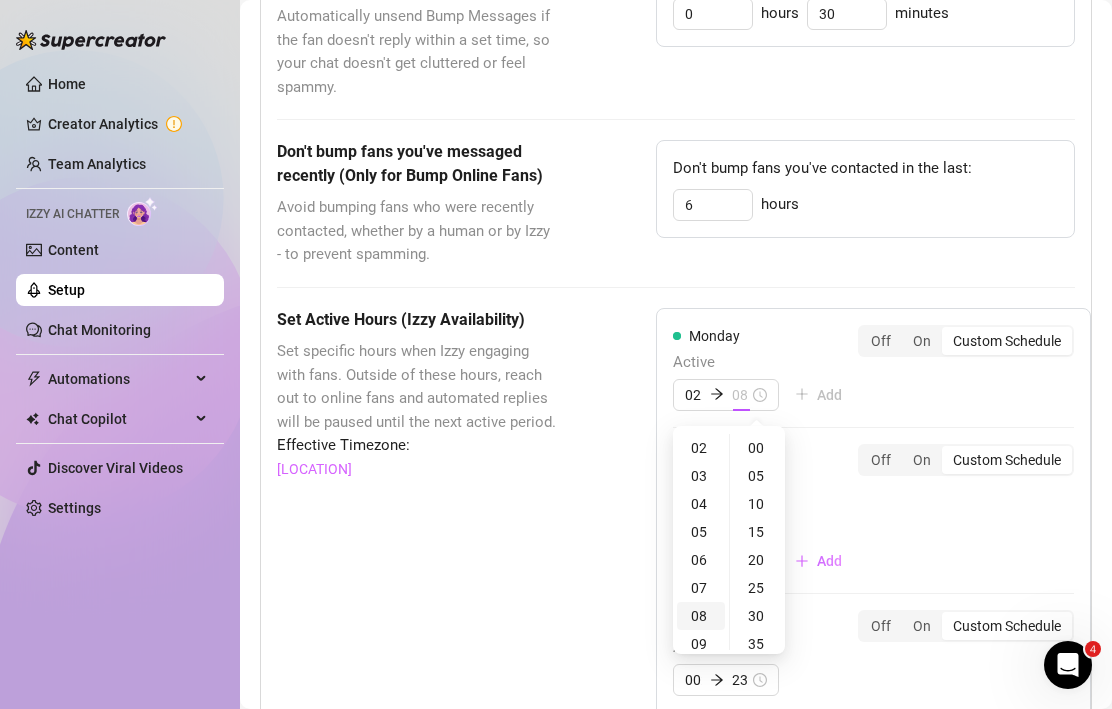 click on "08" at bounding box center (701, 616) 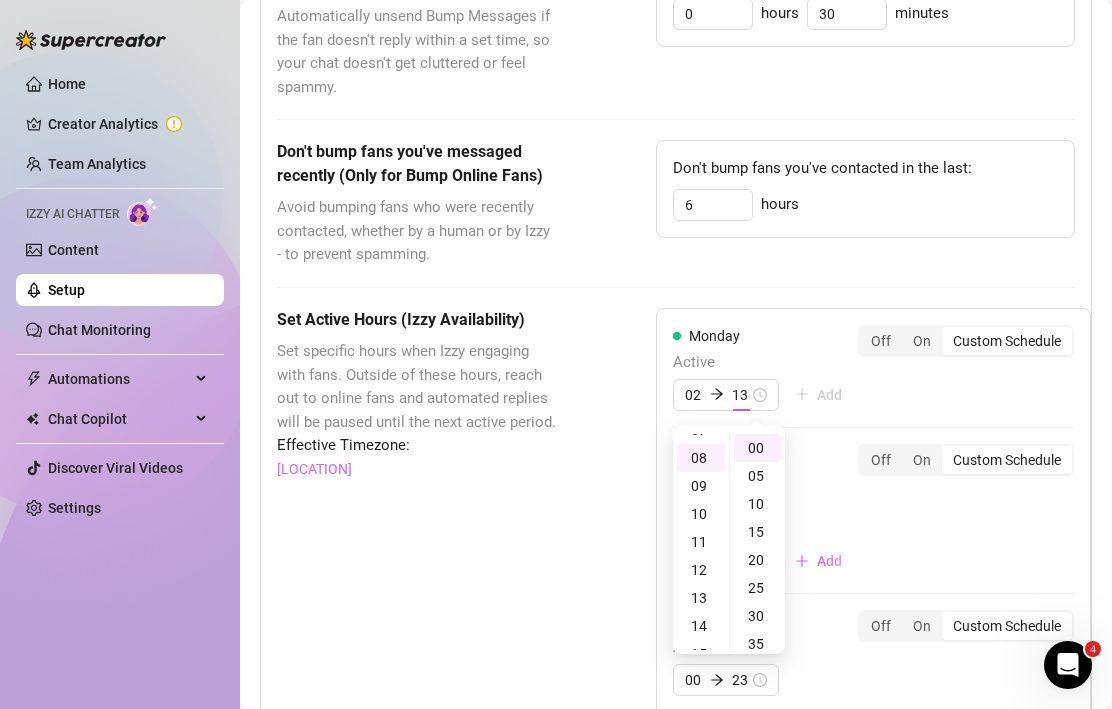 type on "08:00" 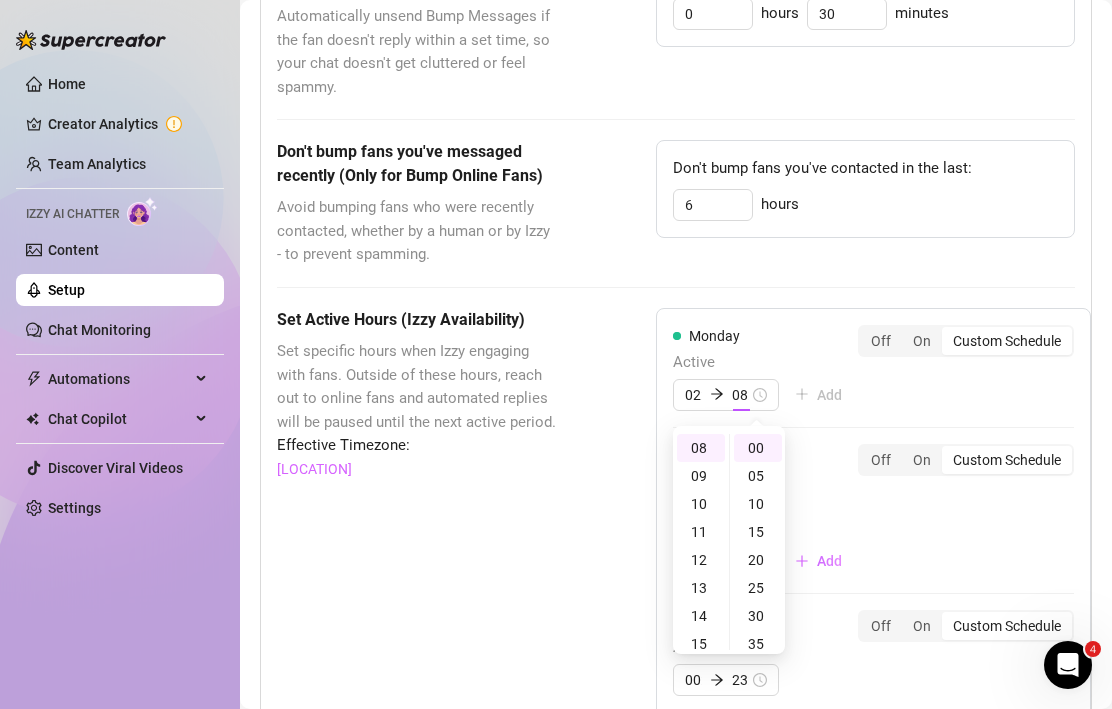 scroll, scrollTop: 224, scrollLeft: 0, axis: vertical 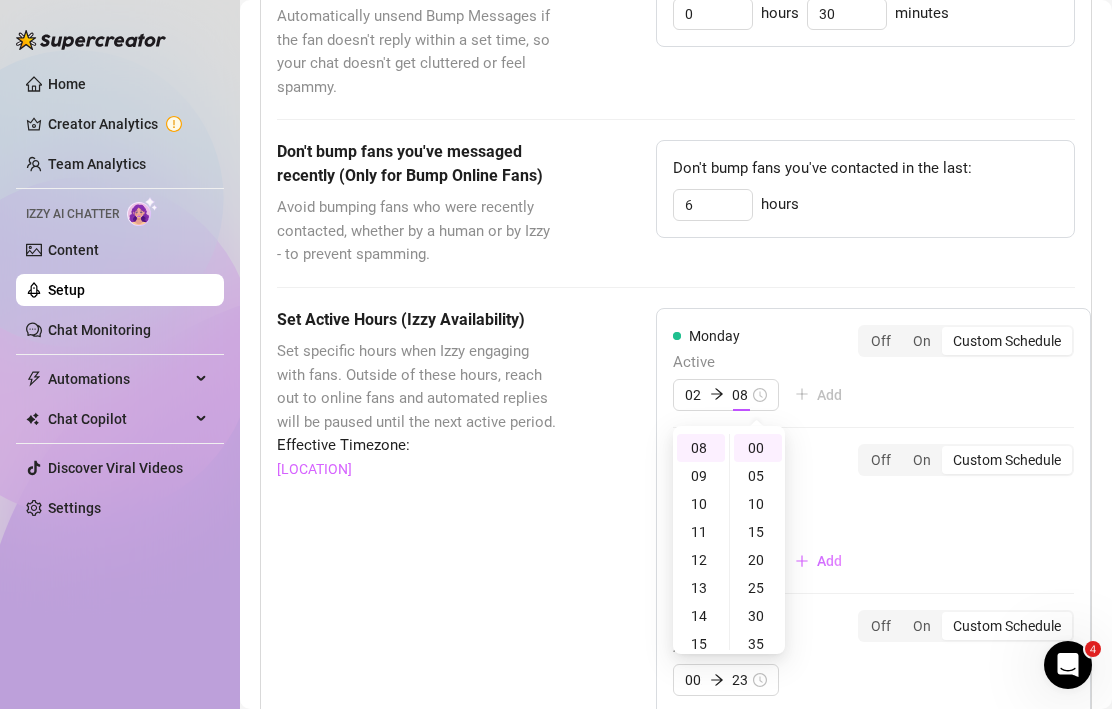 click on "[DAY] Active [TIME] [TIME] Add" at bounding box center [765, 368] 